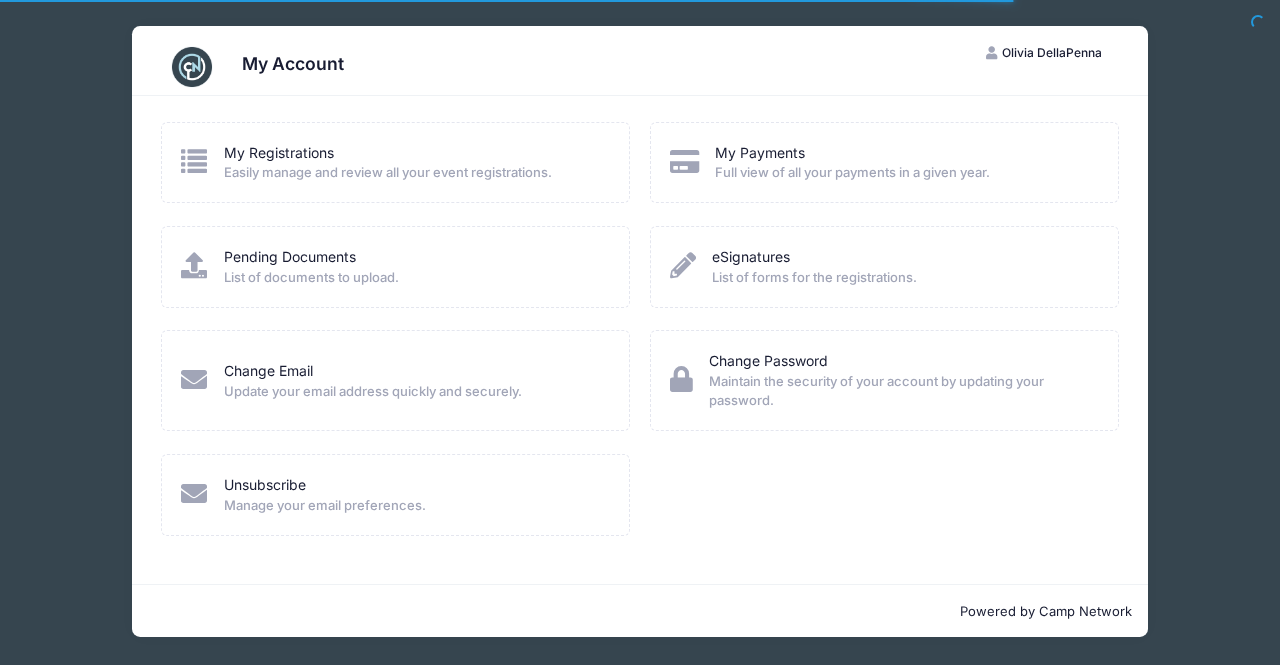 scroll, scrollTop: 0, scrollLeft: 0, axis: both 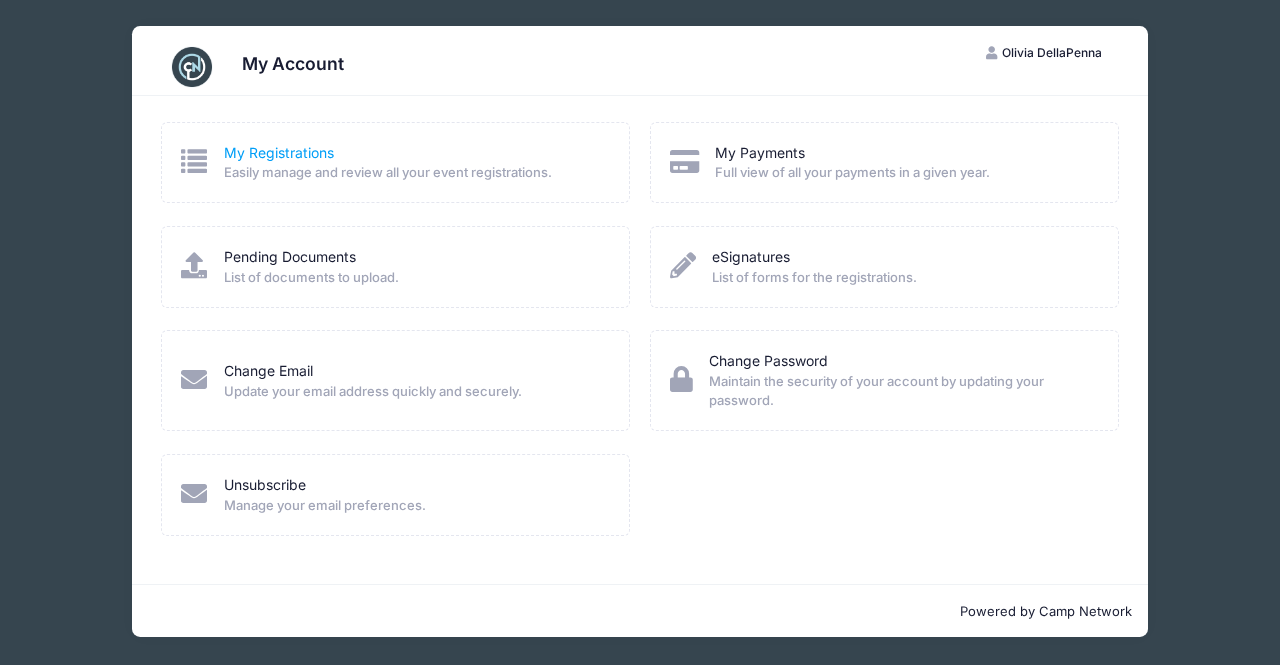 click on "My Registrations" at bounding box center (279, 152) 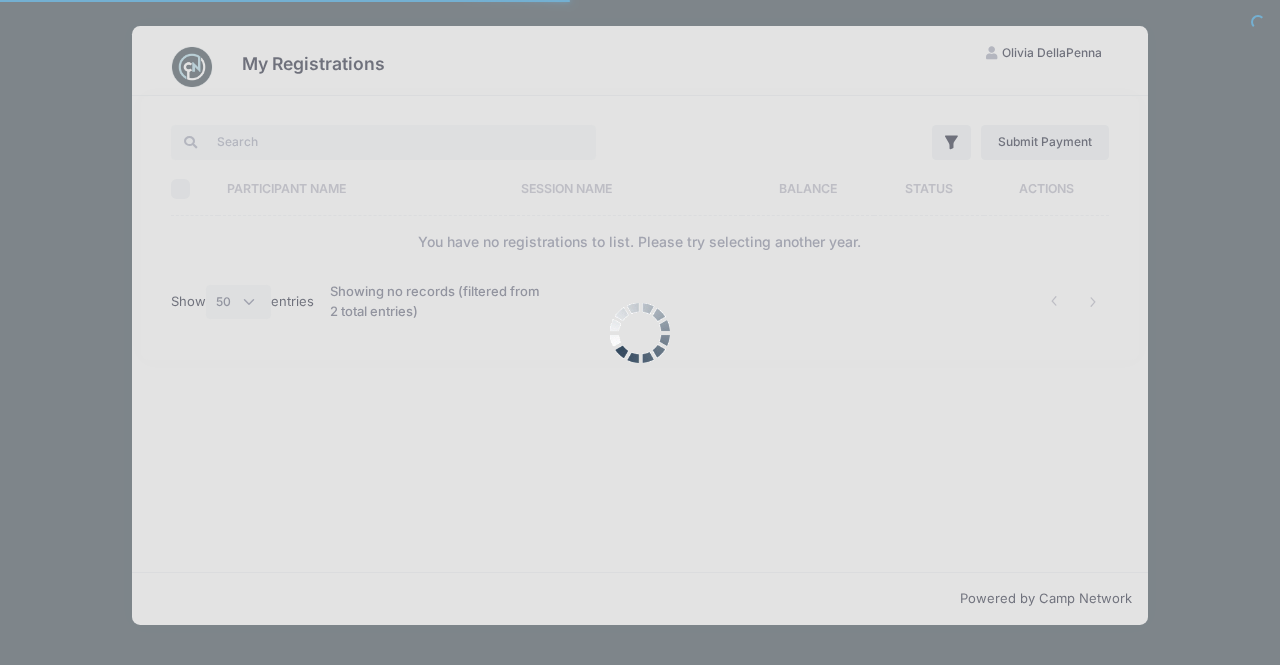 select on "50" 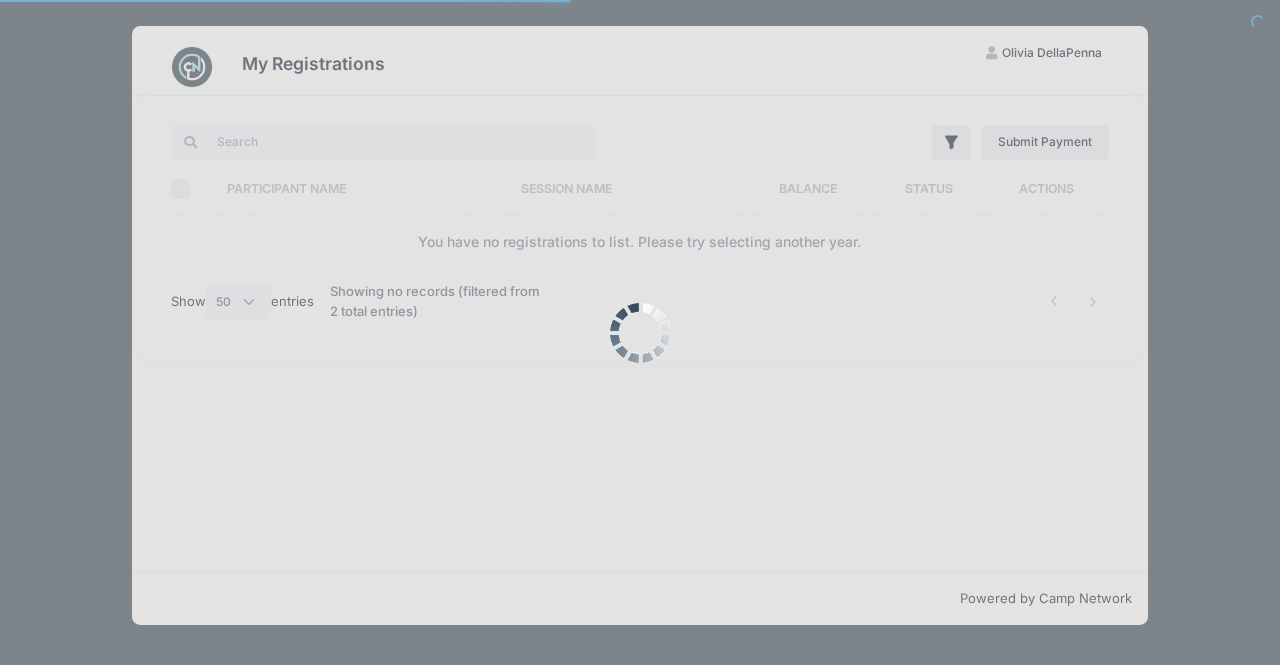 scroll, scrollTop: 0, scrollLeft: 0, axis: both 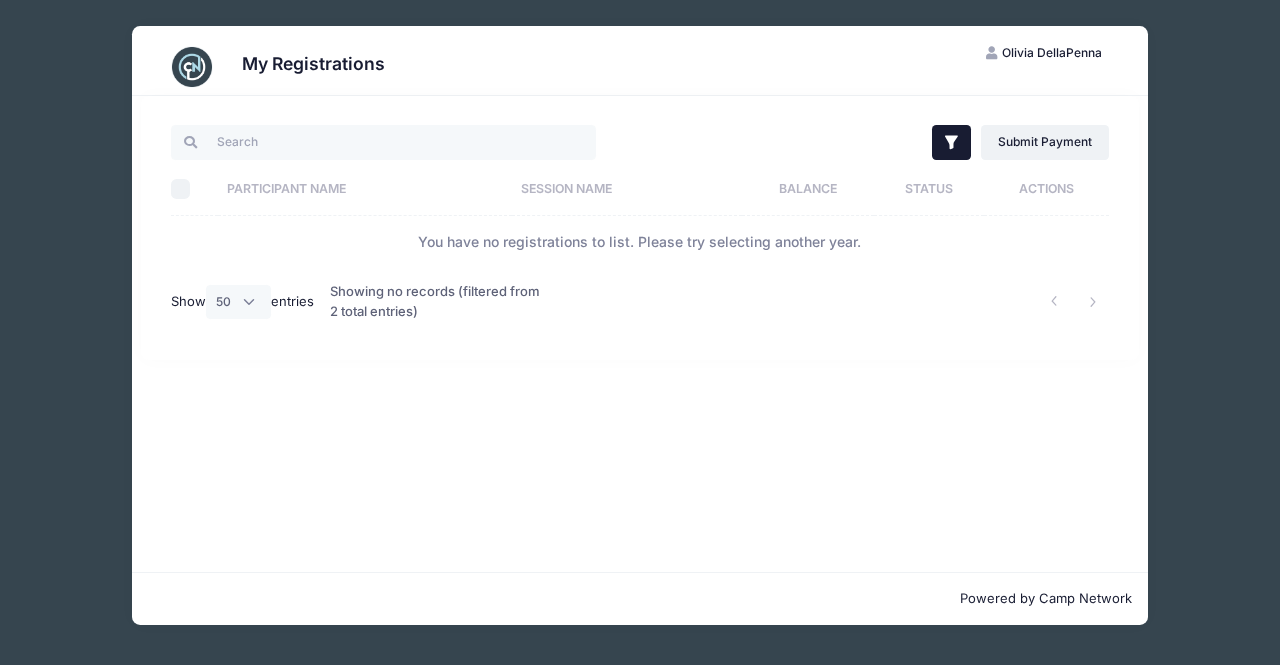 click 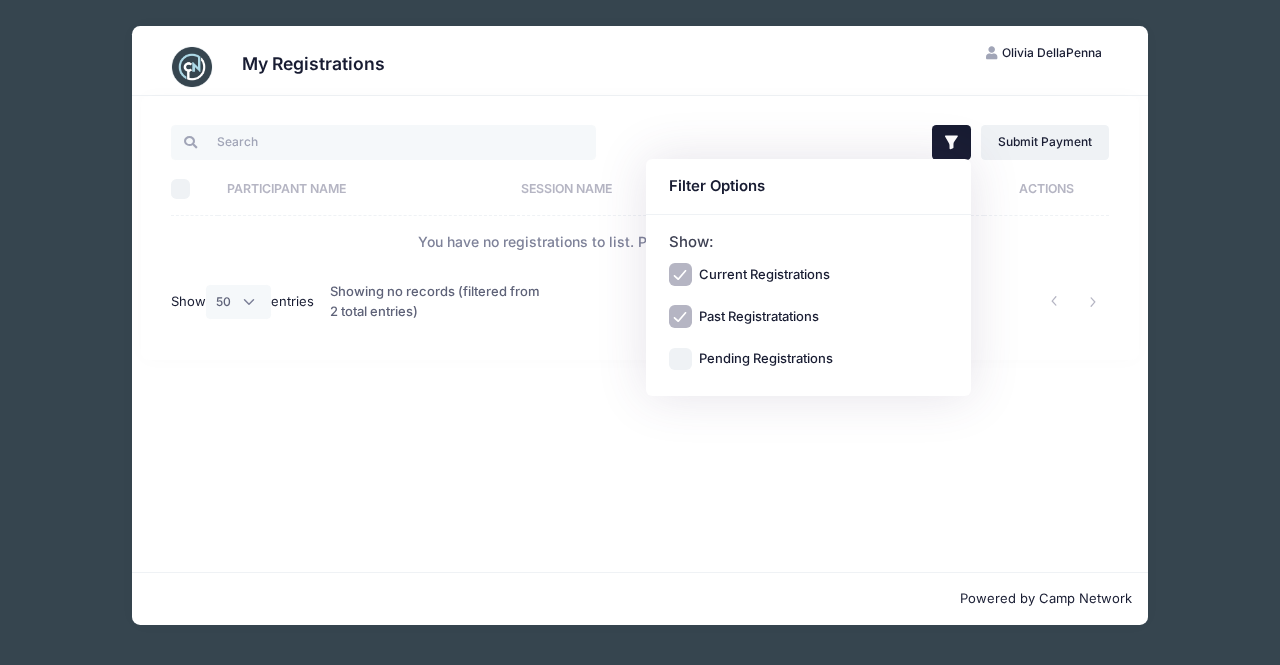 click on "Pending Registrations" at bounding box center [680, 359] 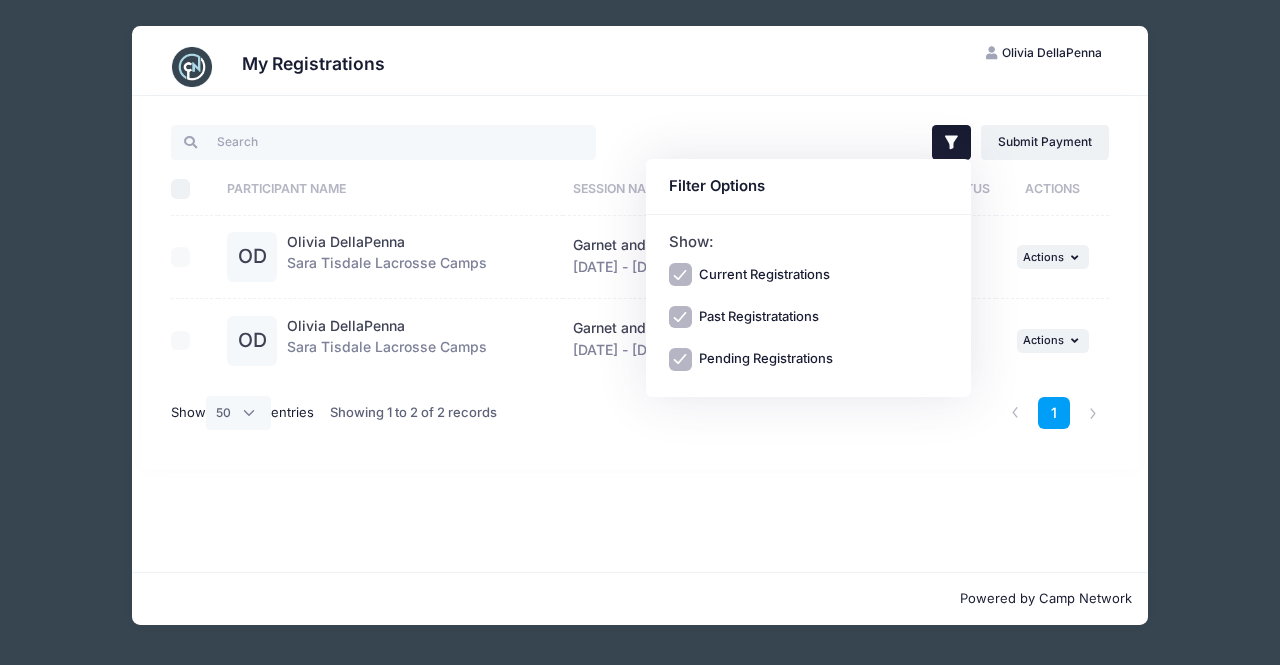 click on "Filter
Filter Options
Show:
Current Registrations
Past Registratations
Pending Registrations
Actions      Submit Payment
Upload Required Documents
Pending Documents
eSignatures Submit Payment
Select All" at bounding box center (639, 283) 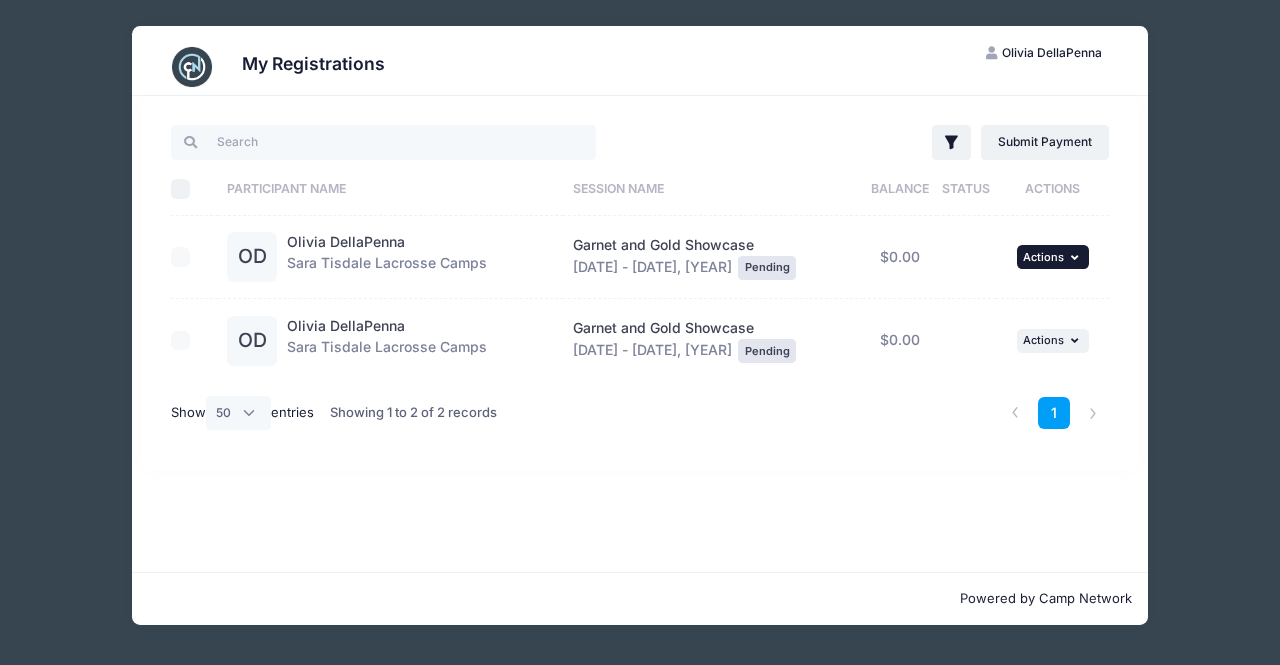 click at bounding box center (1077, 257) 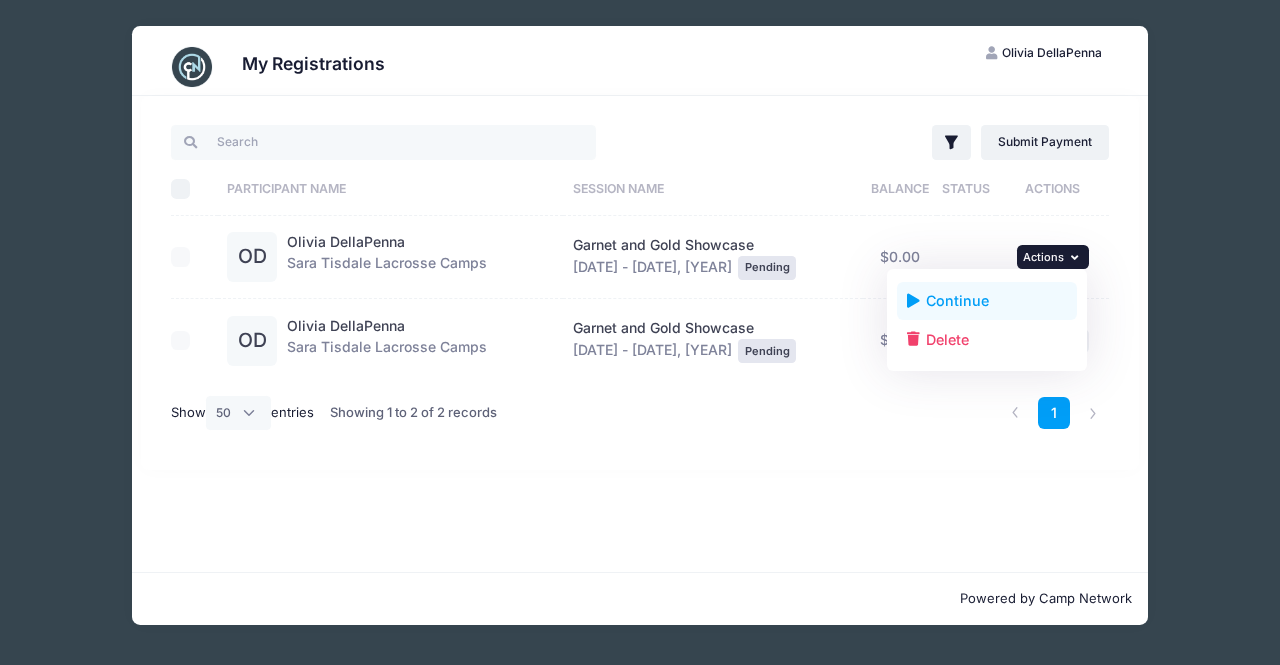 click on "Continue" at bounding box center [987, 301] 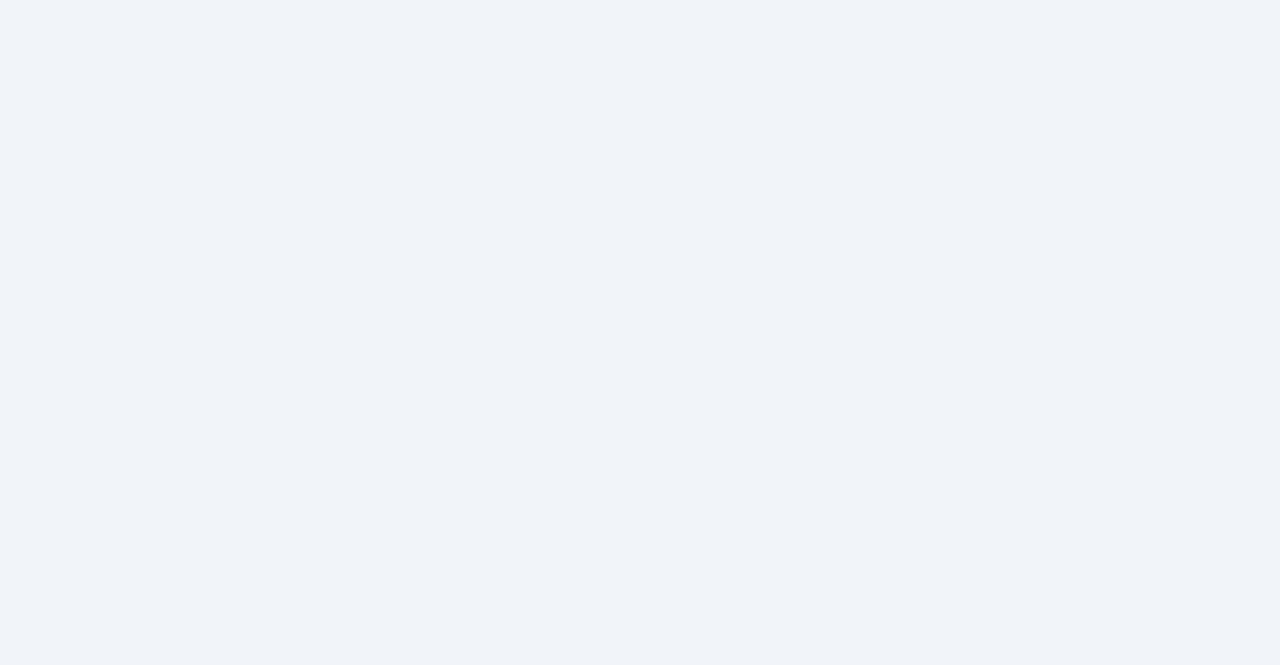 scroll, scrollTop: 0, scrollLeft: 0, axis: both 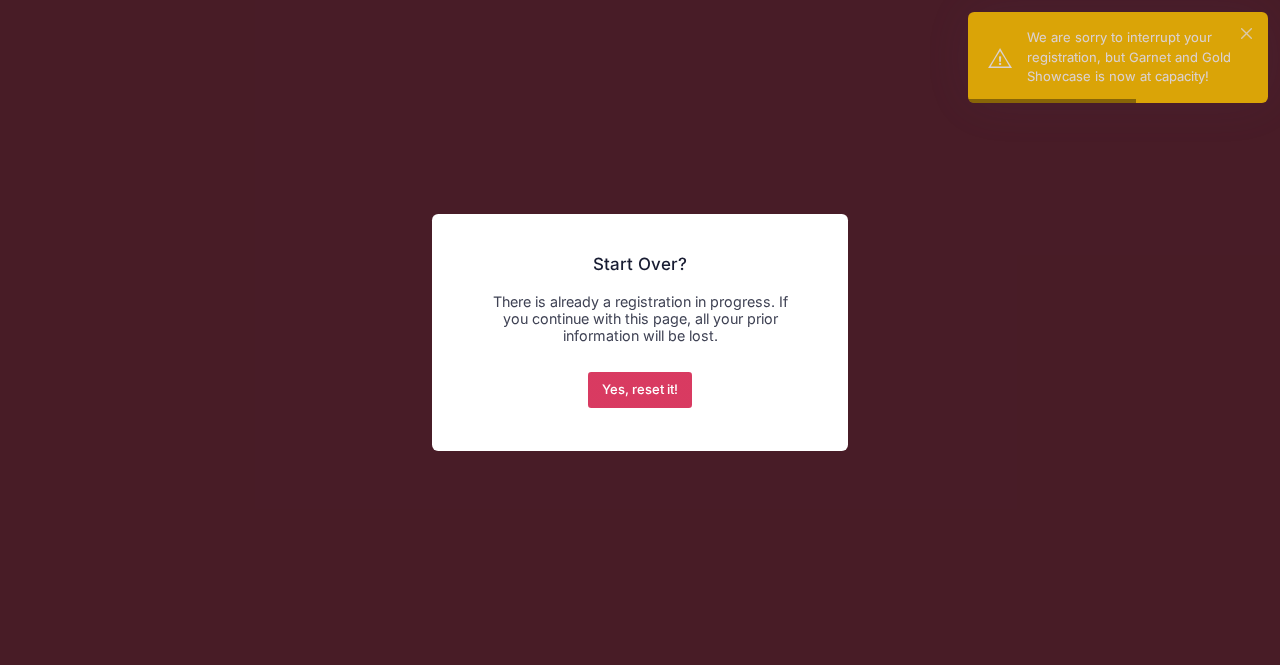 click on "Yes, reset it!" at bounding box center (640, 390) 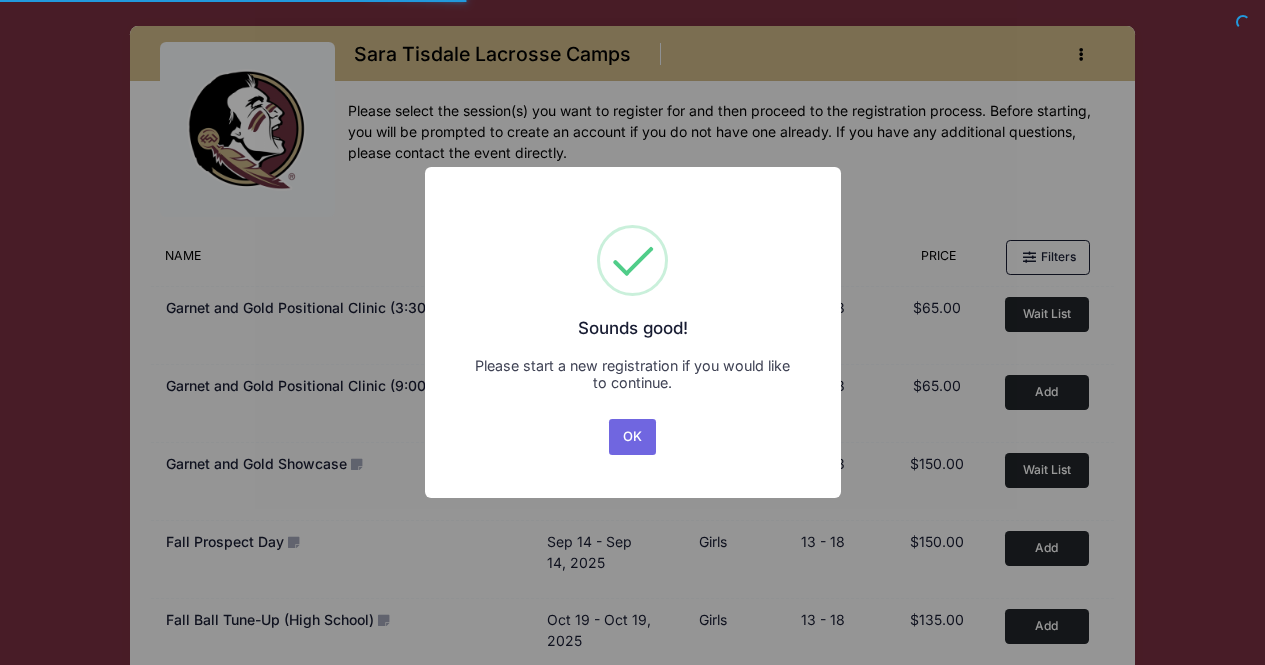 scroll, scrollTop: 0, scrollLeft: 0, axis: both 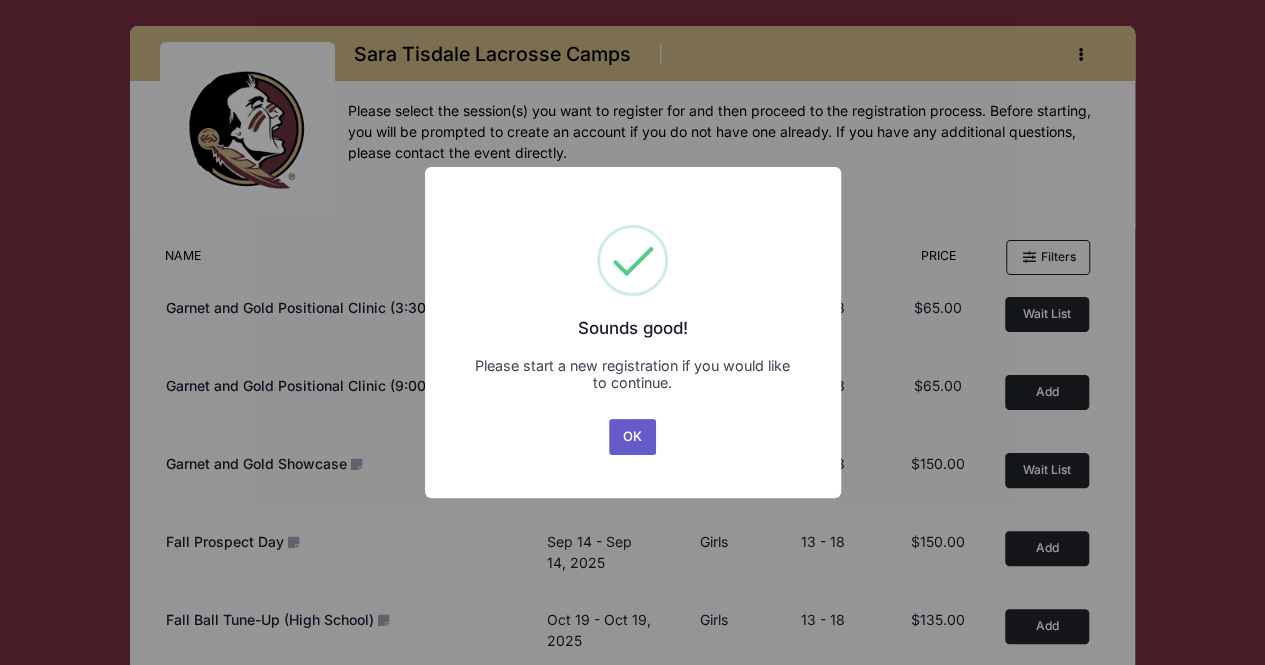 click on "OK" at bounding box center (633, 437) 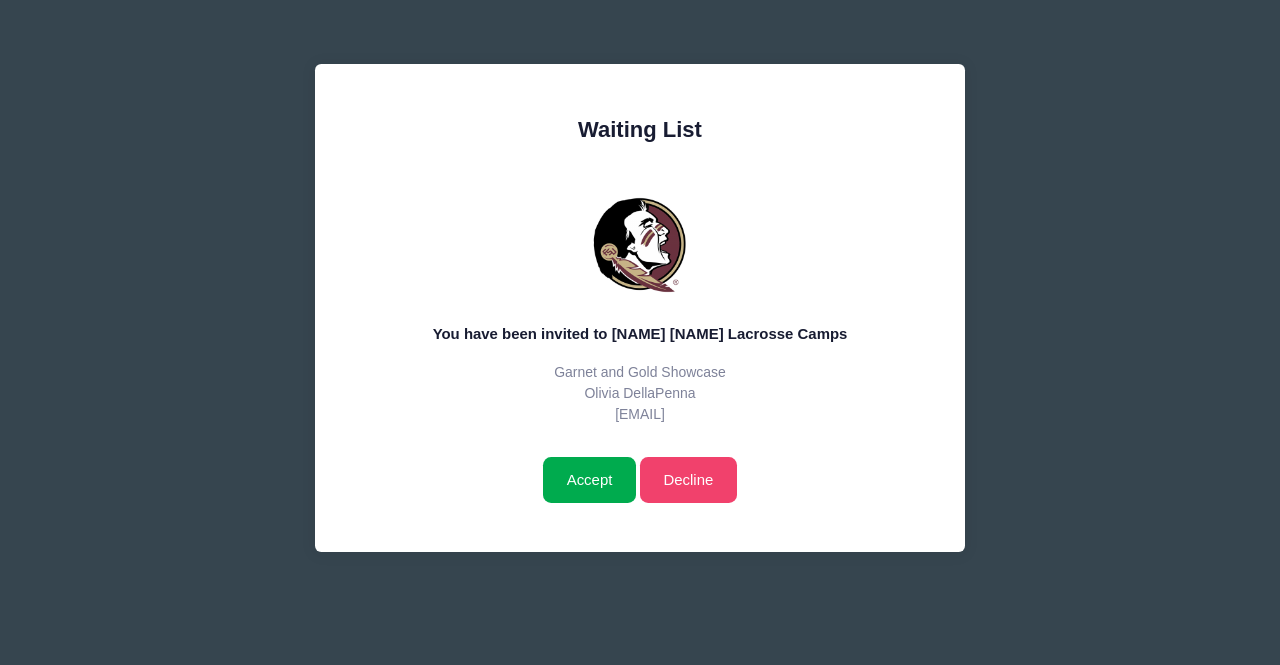 scroll, scrollTop: 0, scrollLeft: 0, axis: both 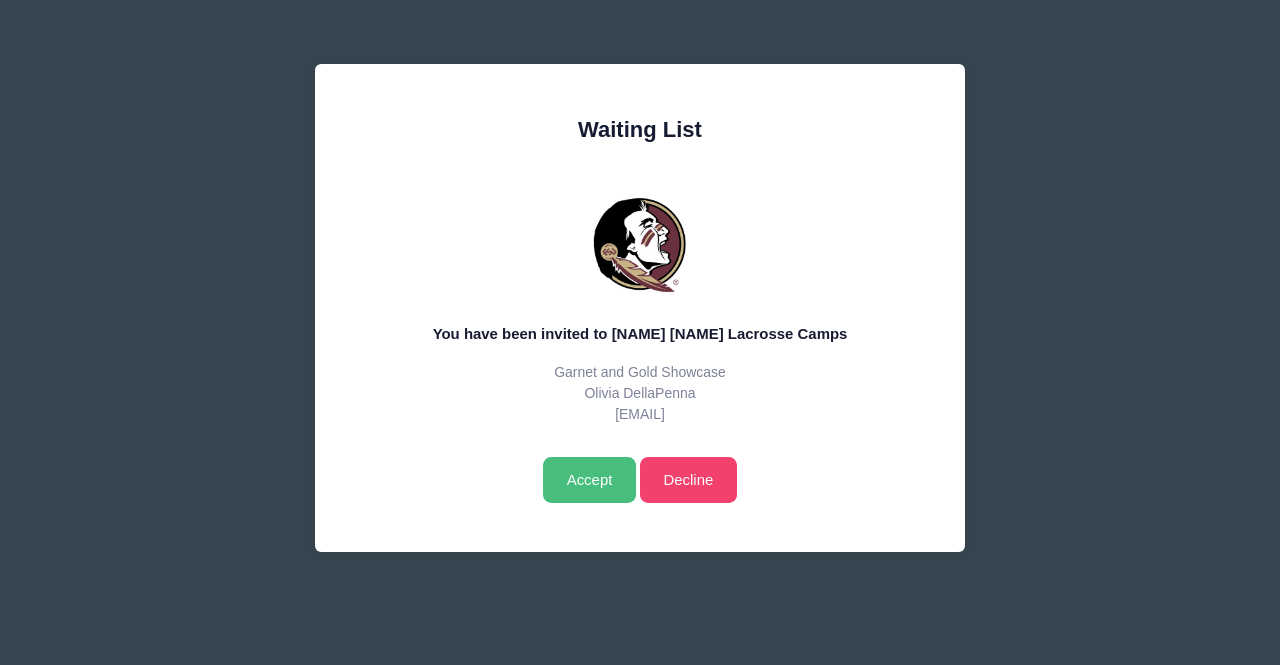 click on "Accept" at bounding box center (589, 480) 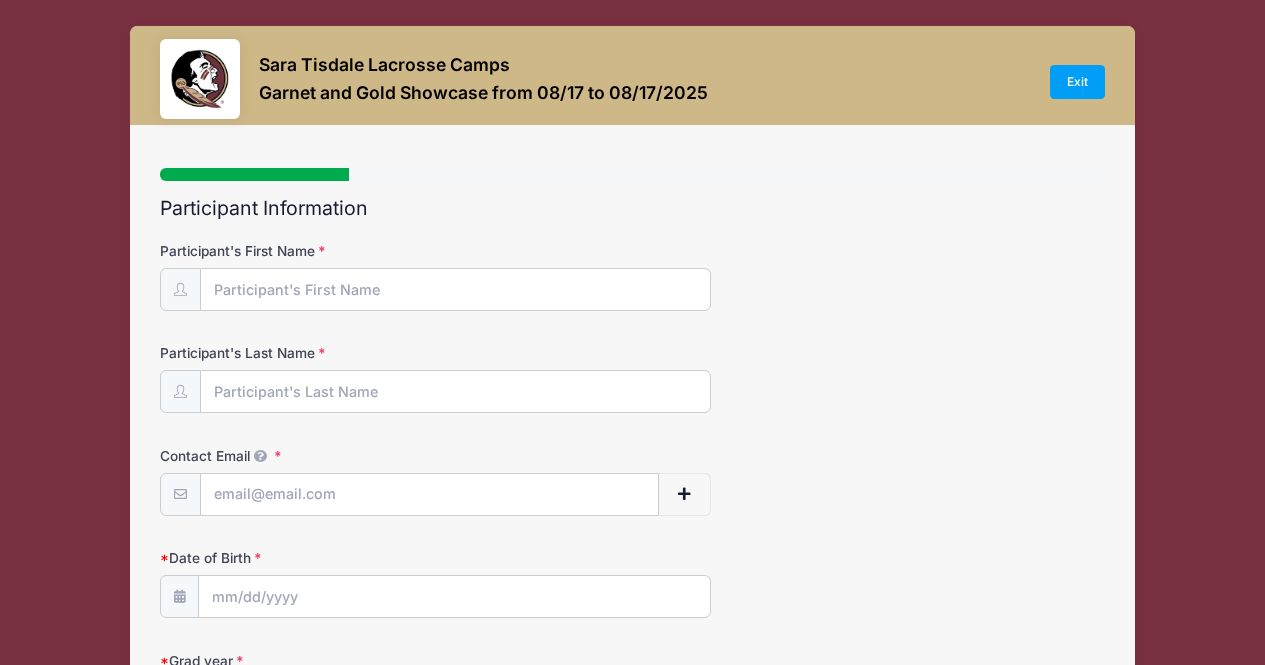 select 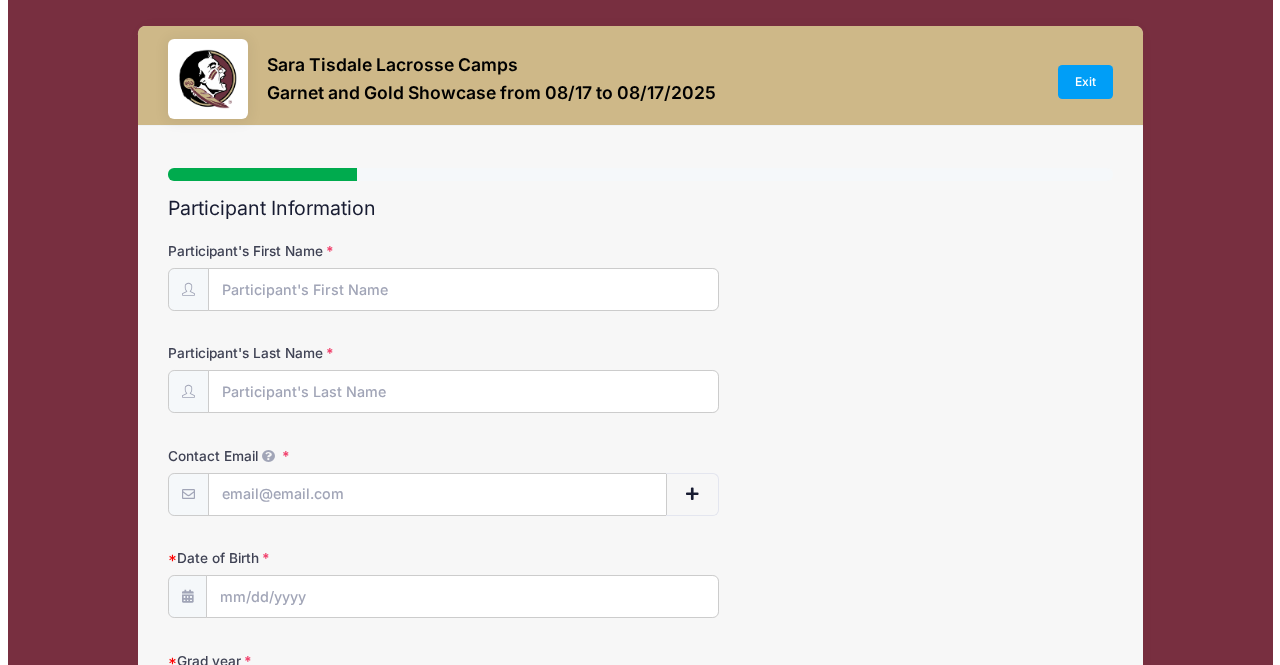 scroll, scrollTop: 0, scrollLeft: 0, axis: both 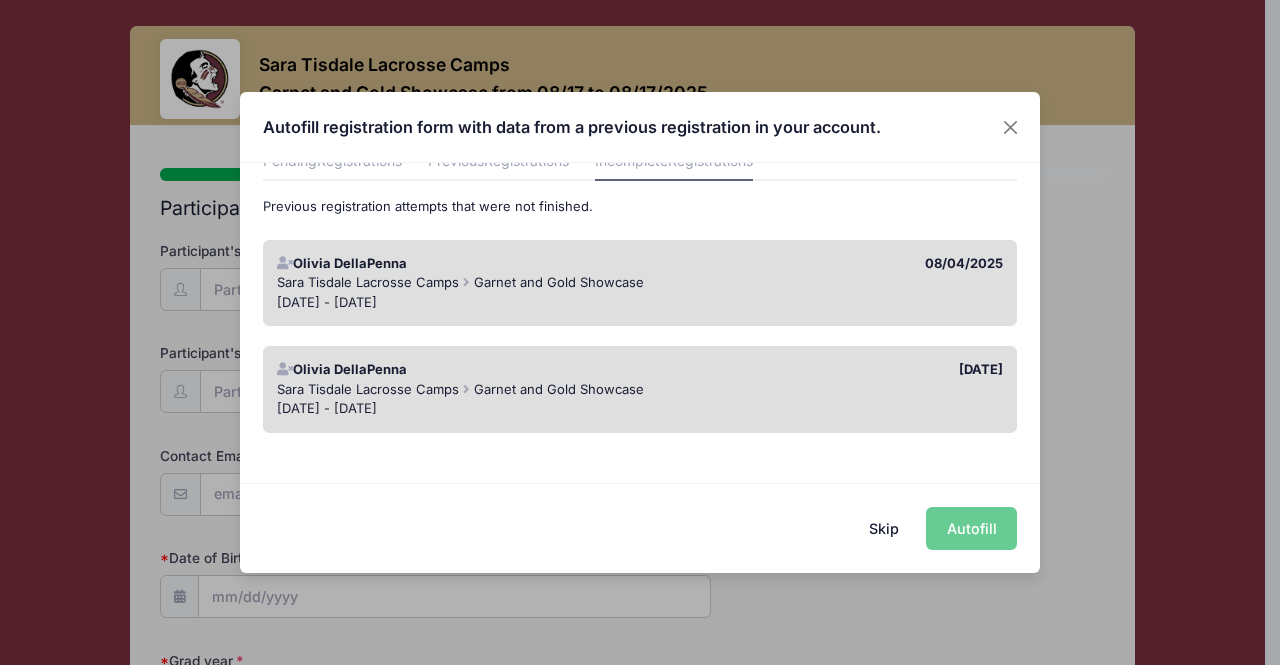 click on "Aug 17 - Aug 17, 2025" at bounding box center [640, 303] 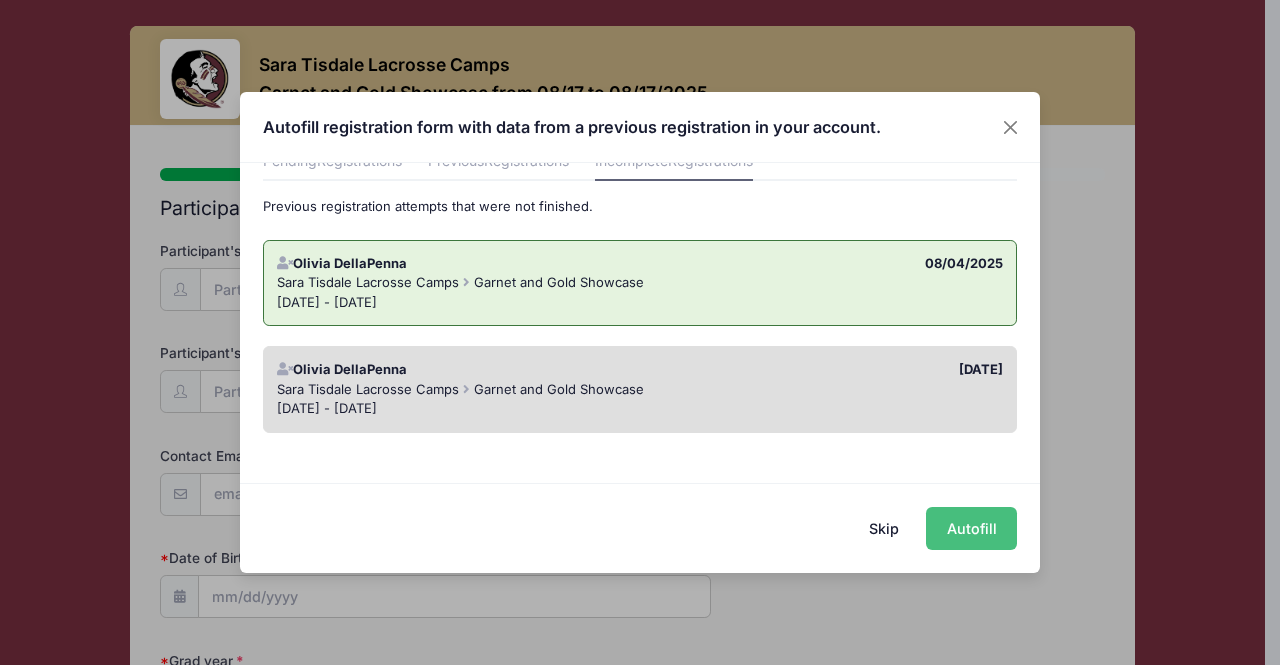 click on "Autofill" at bounding box center [971, 528] 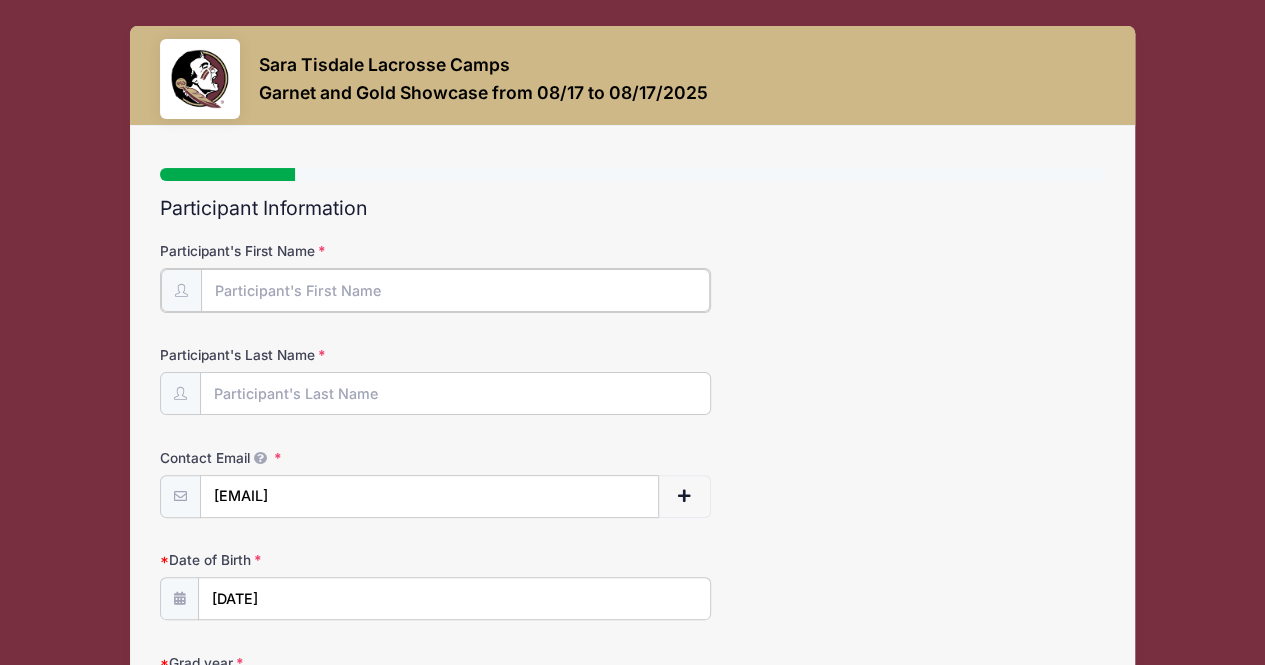 click on "Participant's First Name" at bounding box center (456, 290) 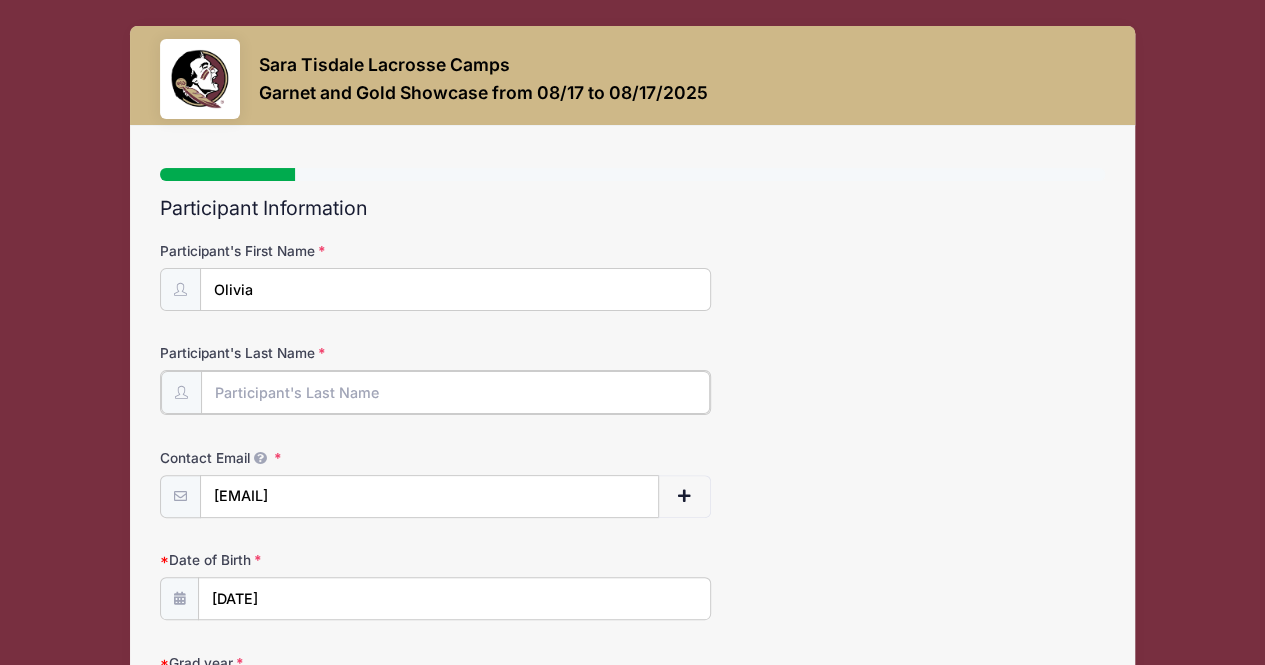 click on "Participant's Last Name" at bounding box center (456, 392) 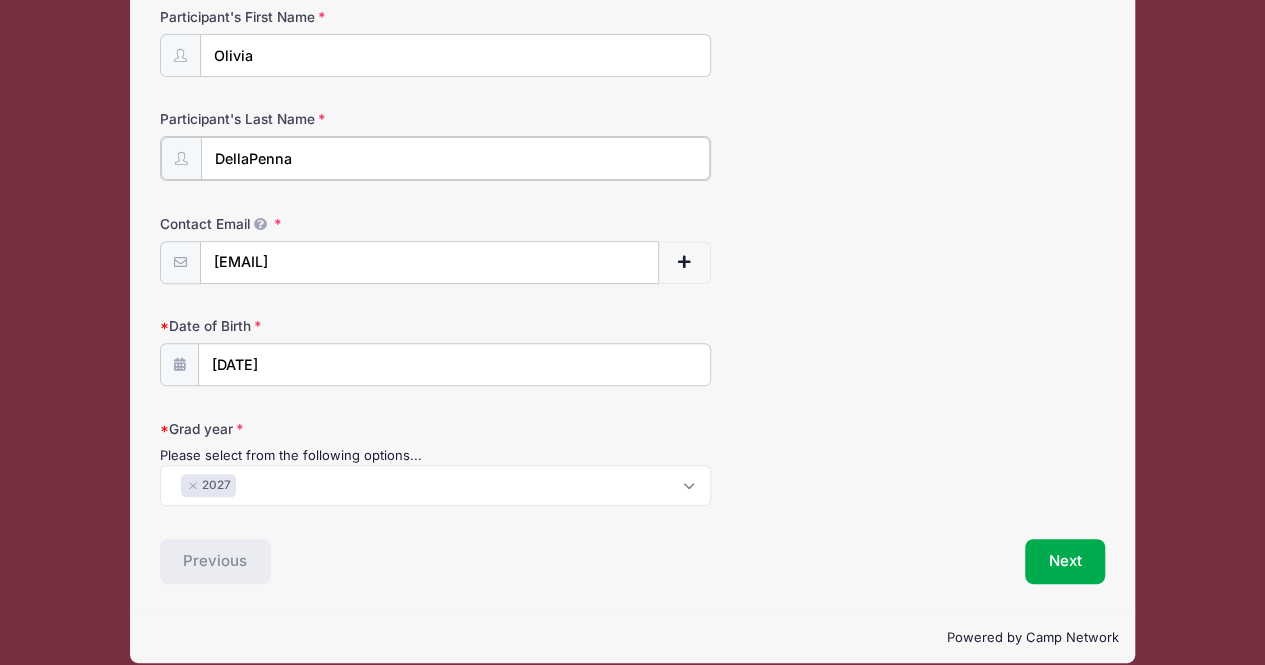 scroll, scrollTop: 253, scrollLeft: 0, axis: vertical 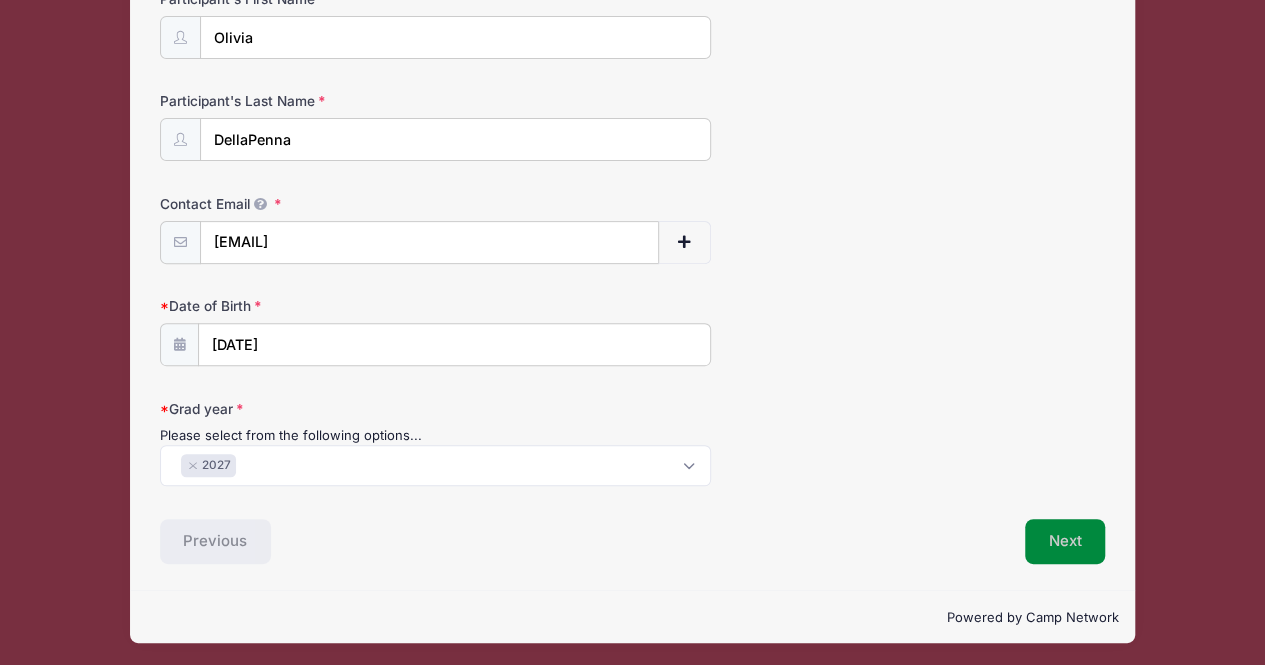 click on "Next" at bounding box center (1065, 542) 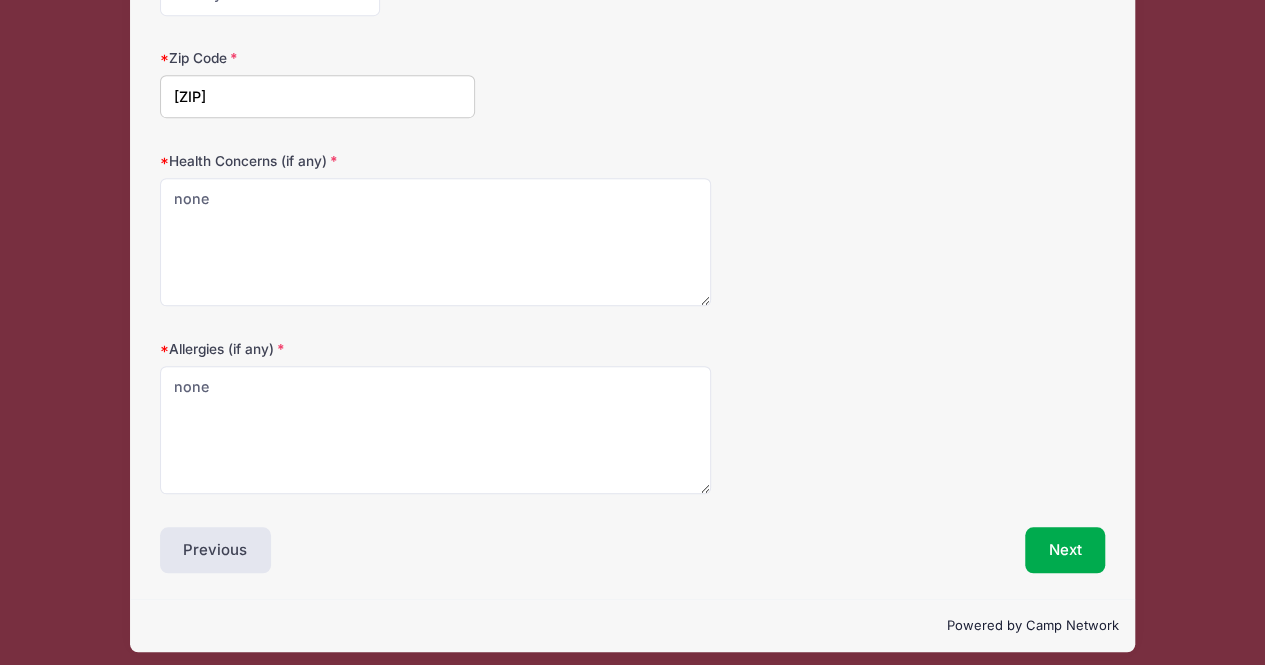 scroll, scrollTop: 508, scrollLeft: 0, axis: vertical 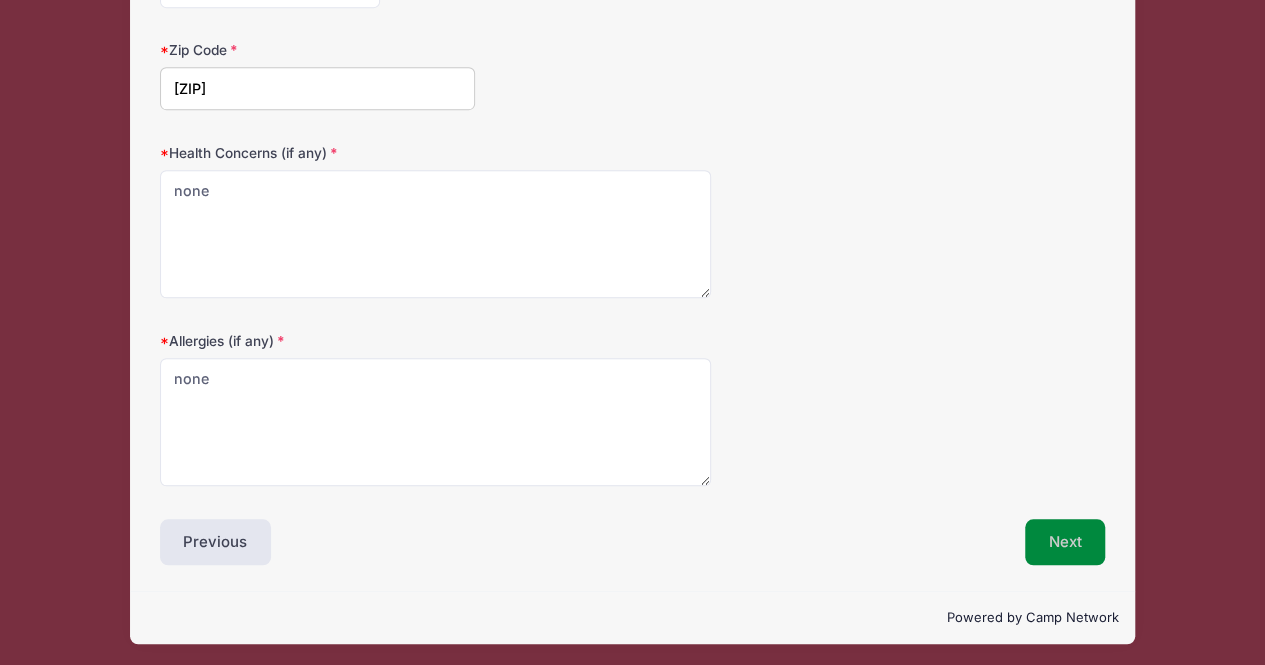 click on "Next" at bounding box center [1065, 542] 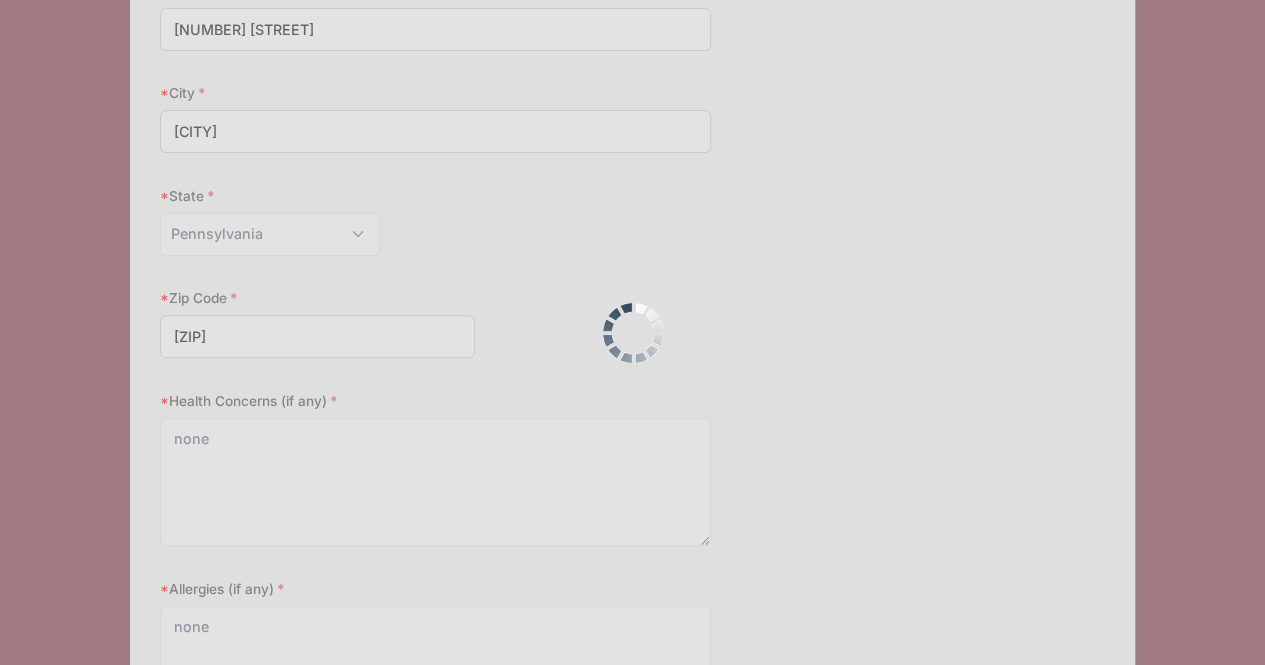 scroll, scrollTop: 0, scrollLeft: 0, axis: both 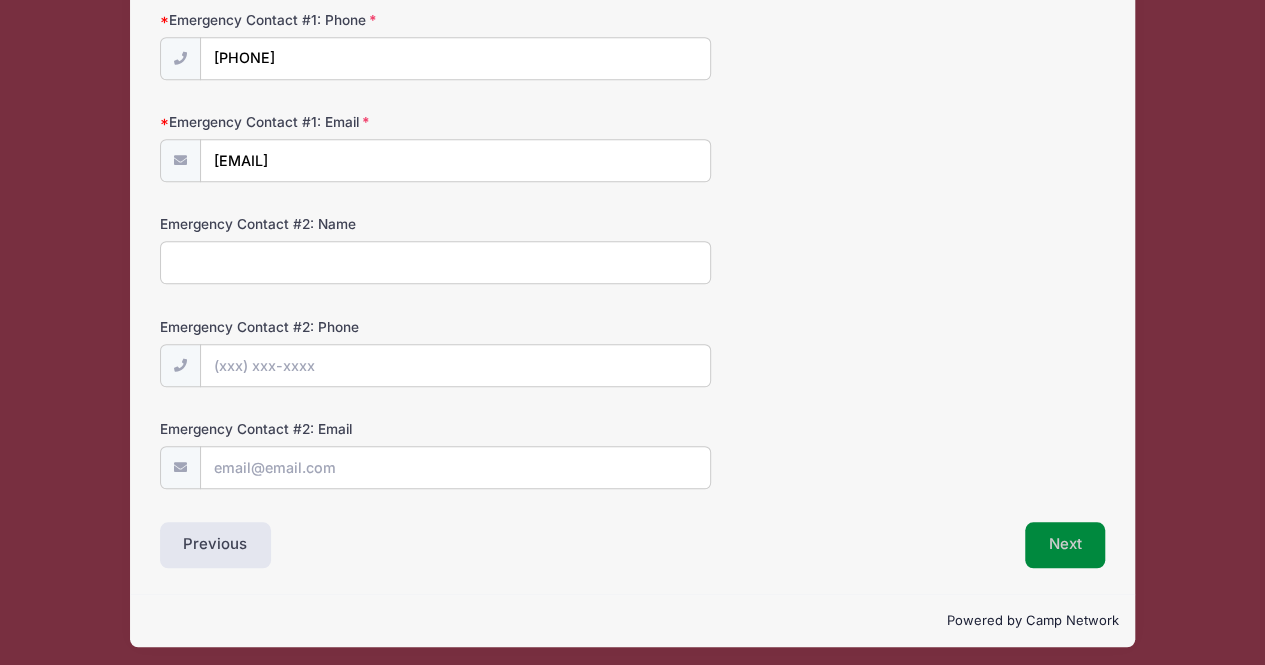 click on "Next" at bounding box center (1065, 545) 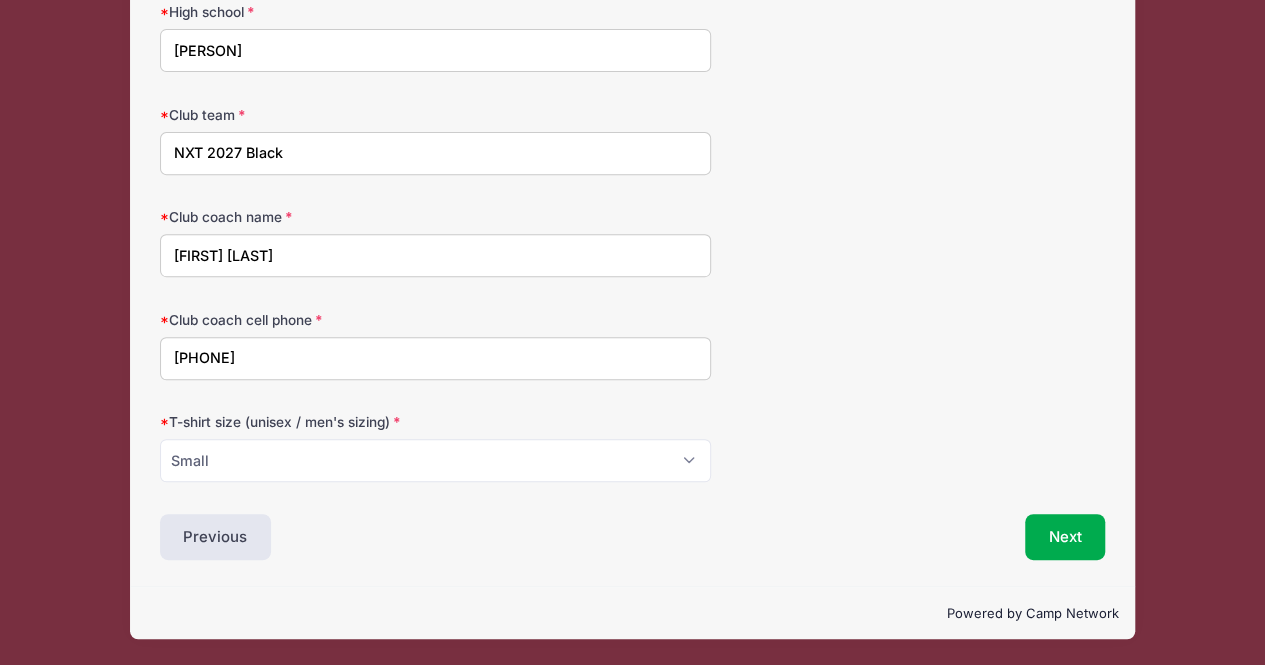 scroll, scrollTop: 12, scrollLeft: 0, axis: vertical 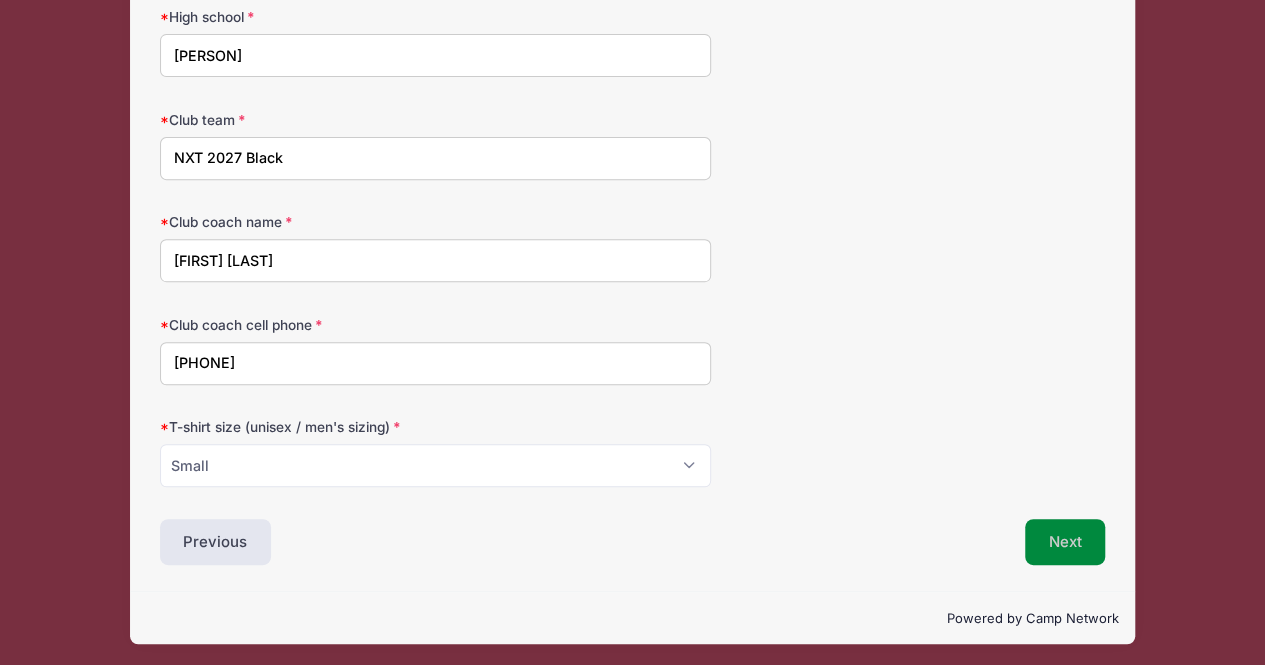 click on "Next" at bounding box center (1065, 542) 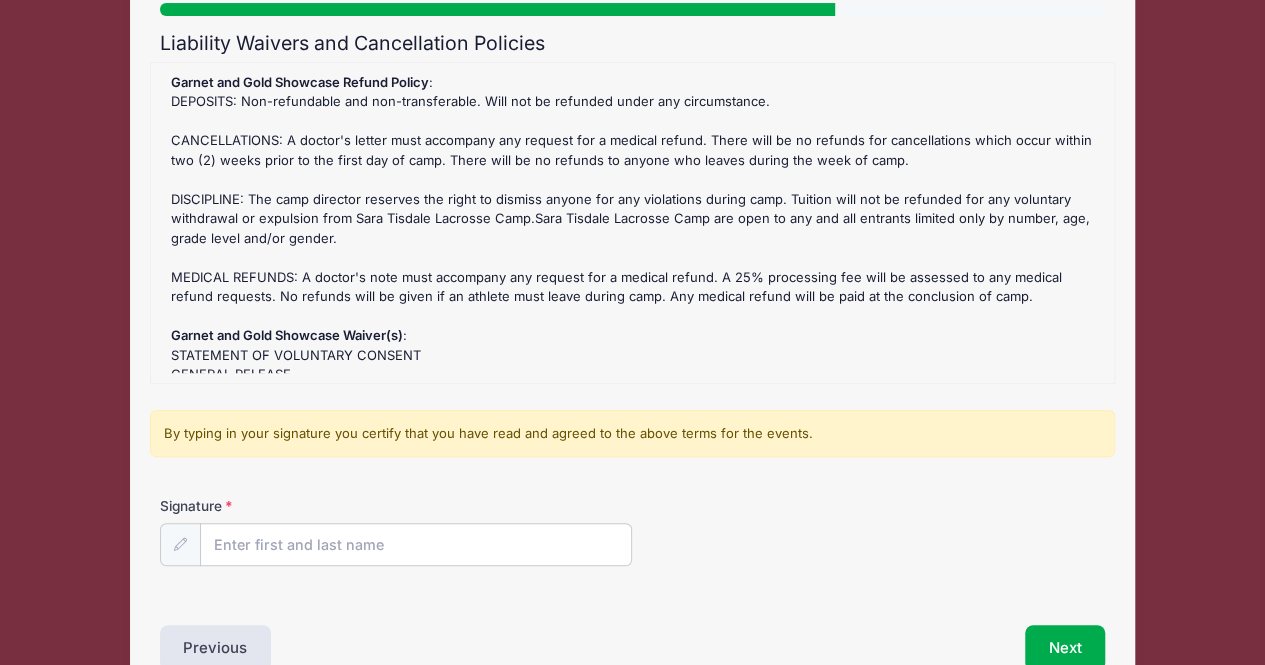 scroll, scrollTop: 0, scrollLeft: 0, axis: both 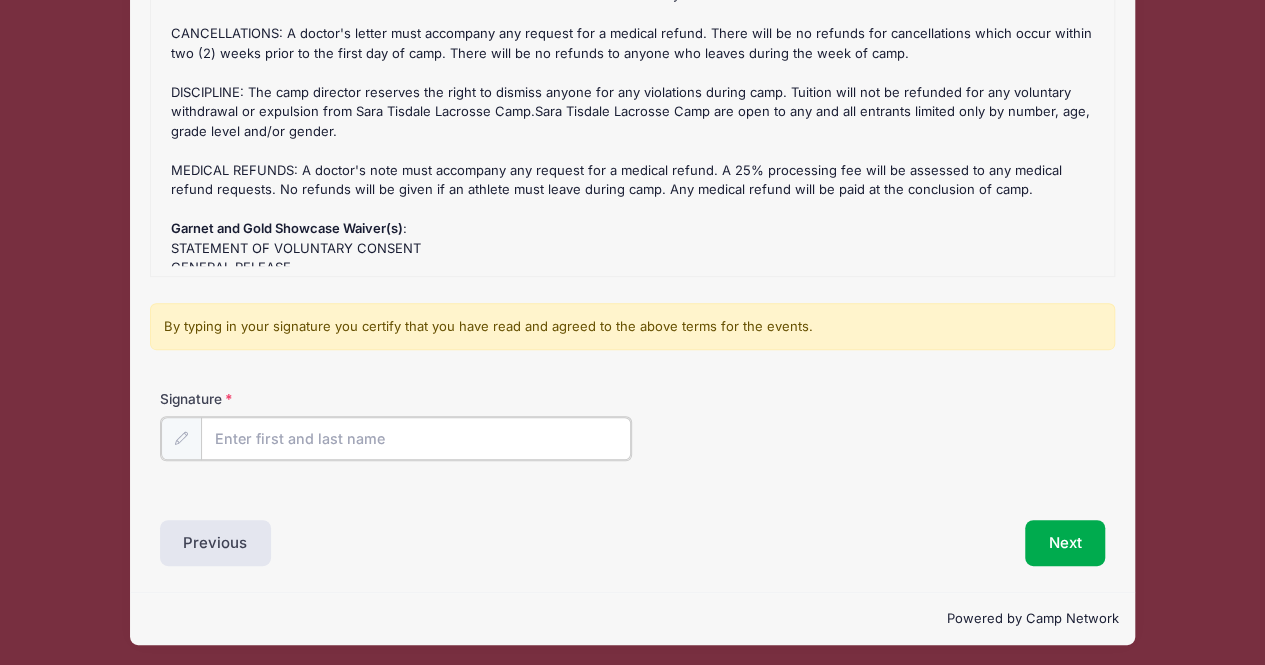 click on "Signature" at bounding box center (416, 438) 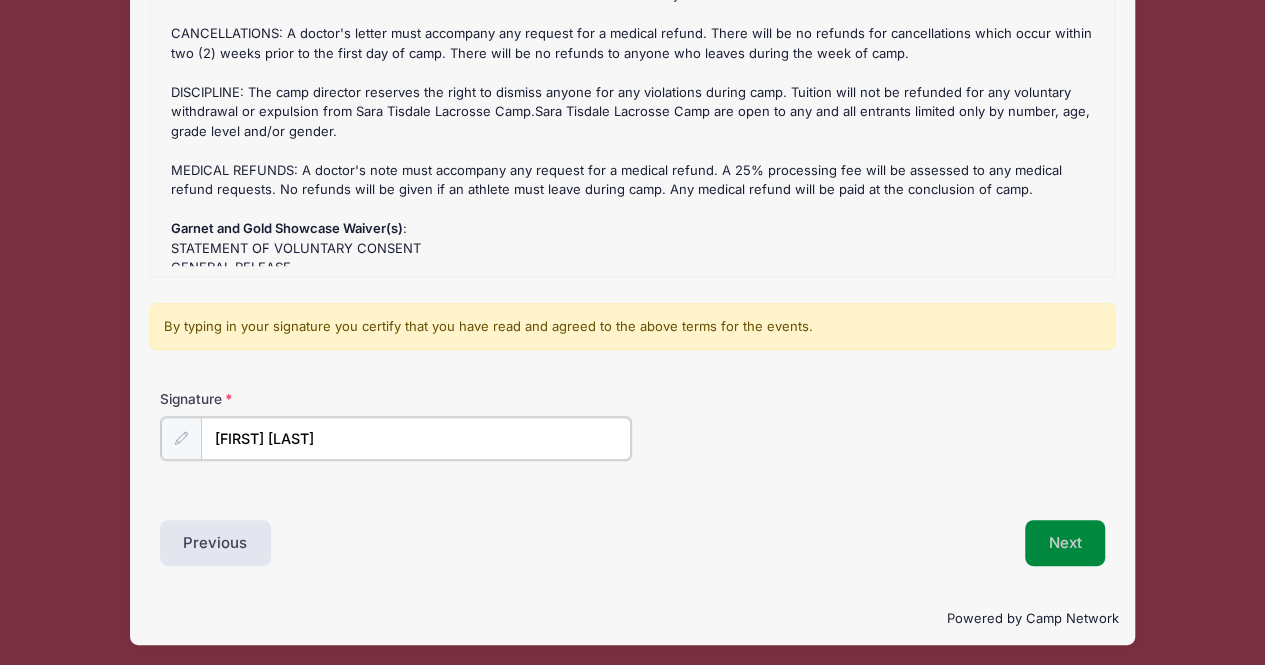 type on "Jennifer DellaPenna" 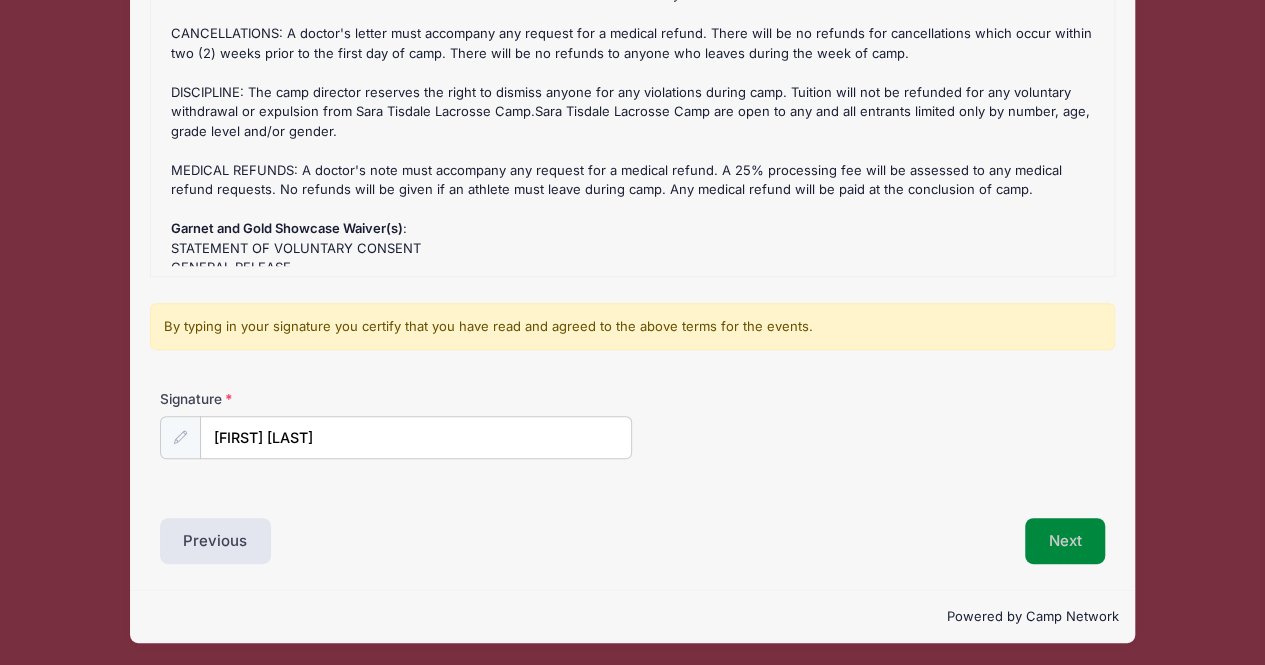 click on "Next" at bounding box center (1065, 541) 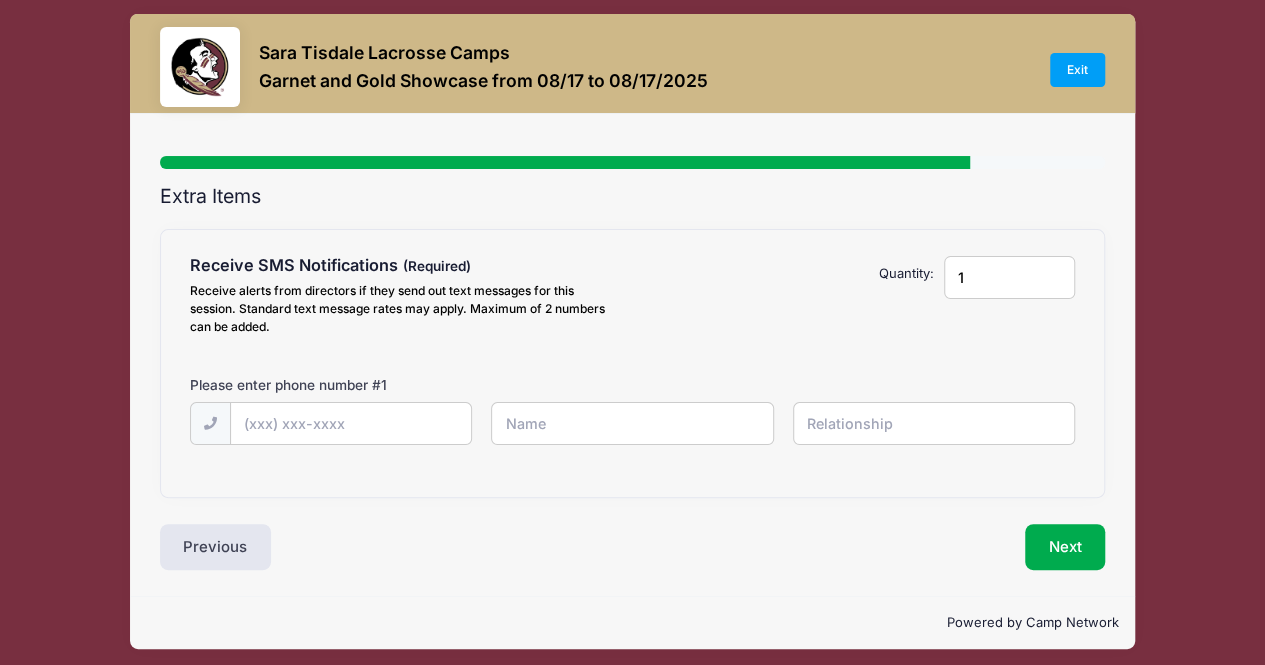 scroll, scrollTop: 0, scrollLeft: 0, axis: both 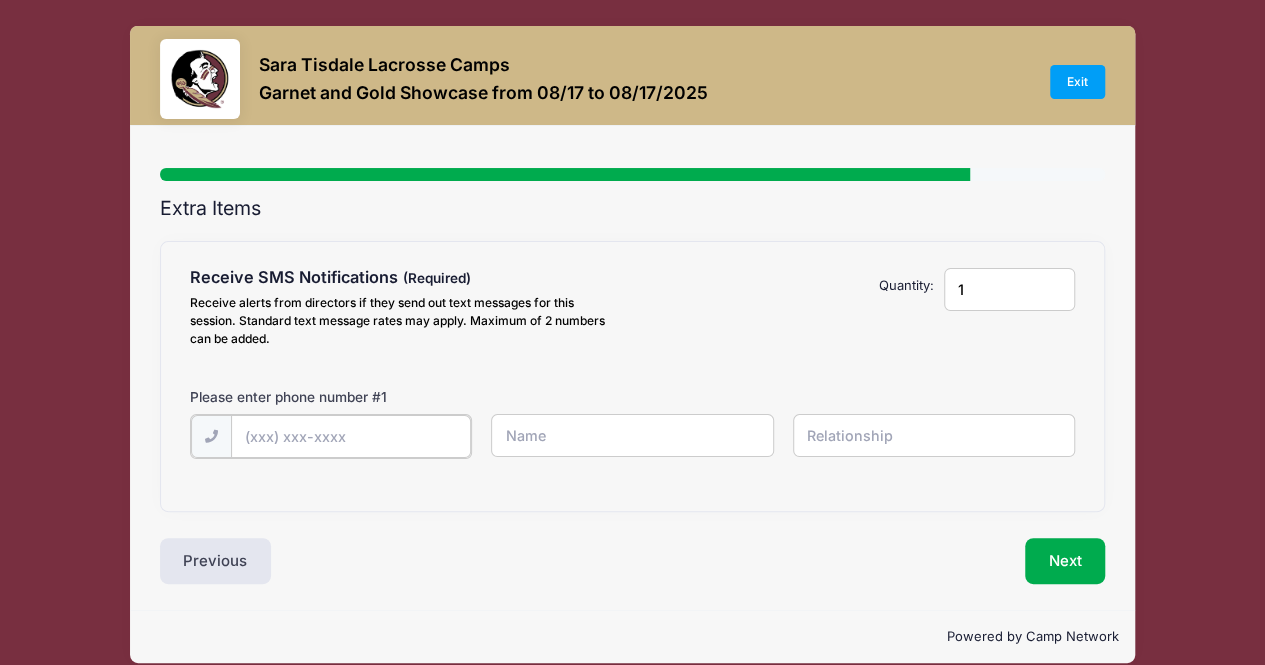 click at bounding box center (0, 0) 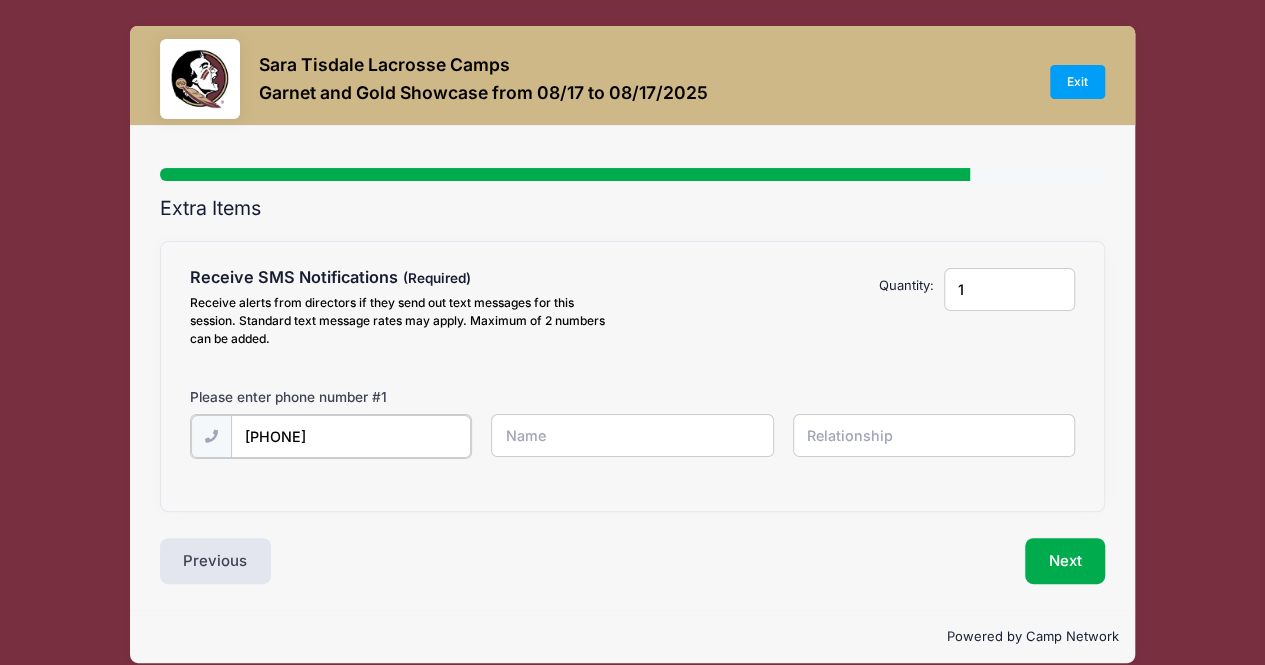type on "(484) 985-5002" 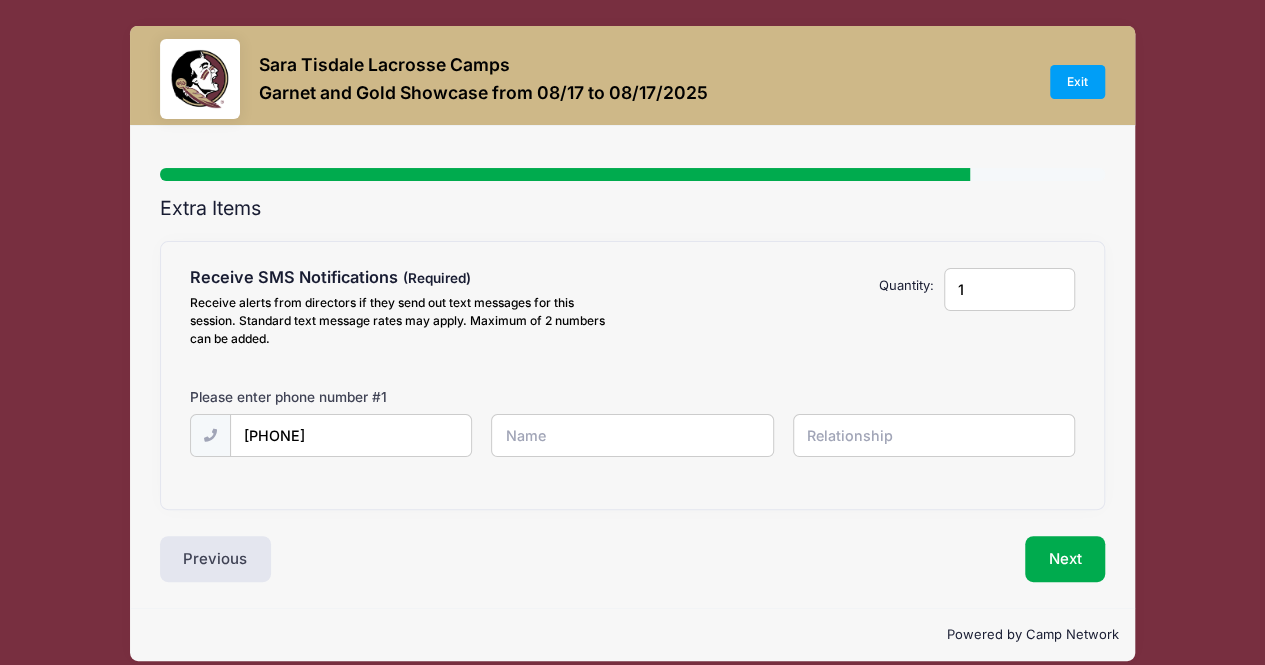 click at bounding box center [0, 0] 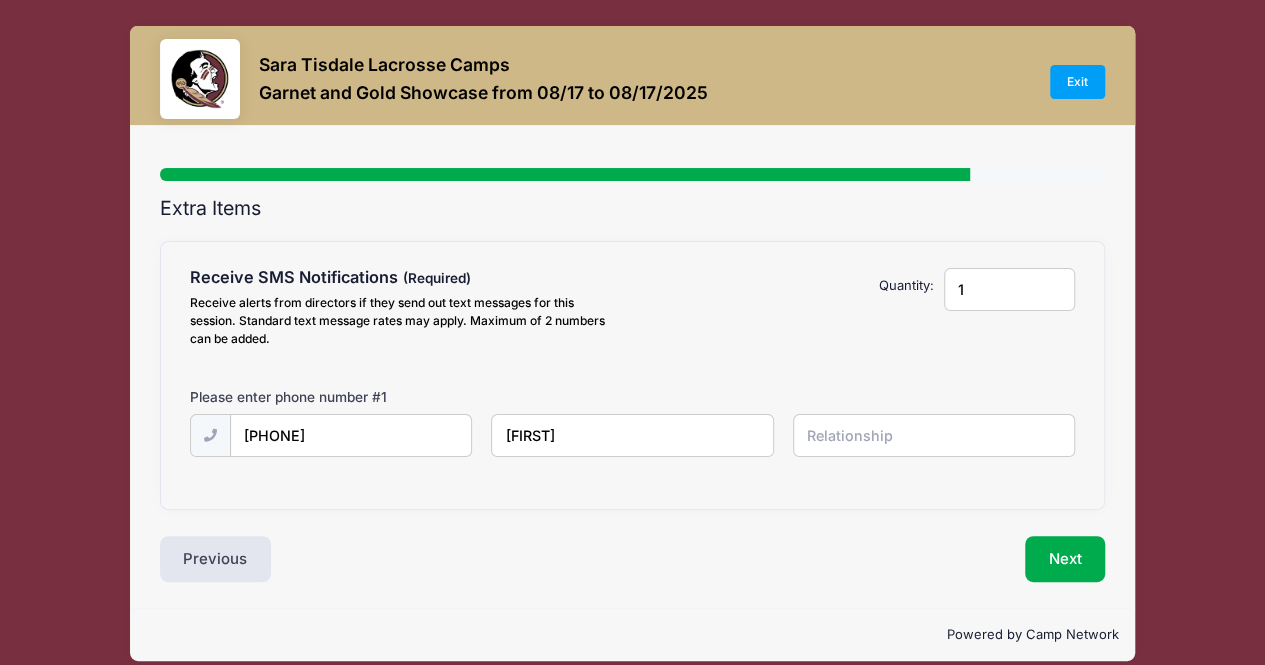 type on "Jennifer" 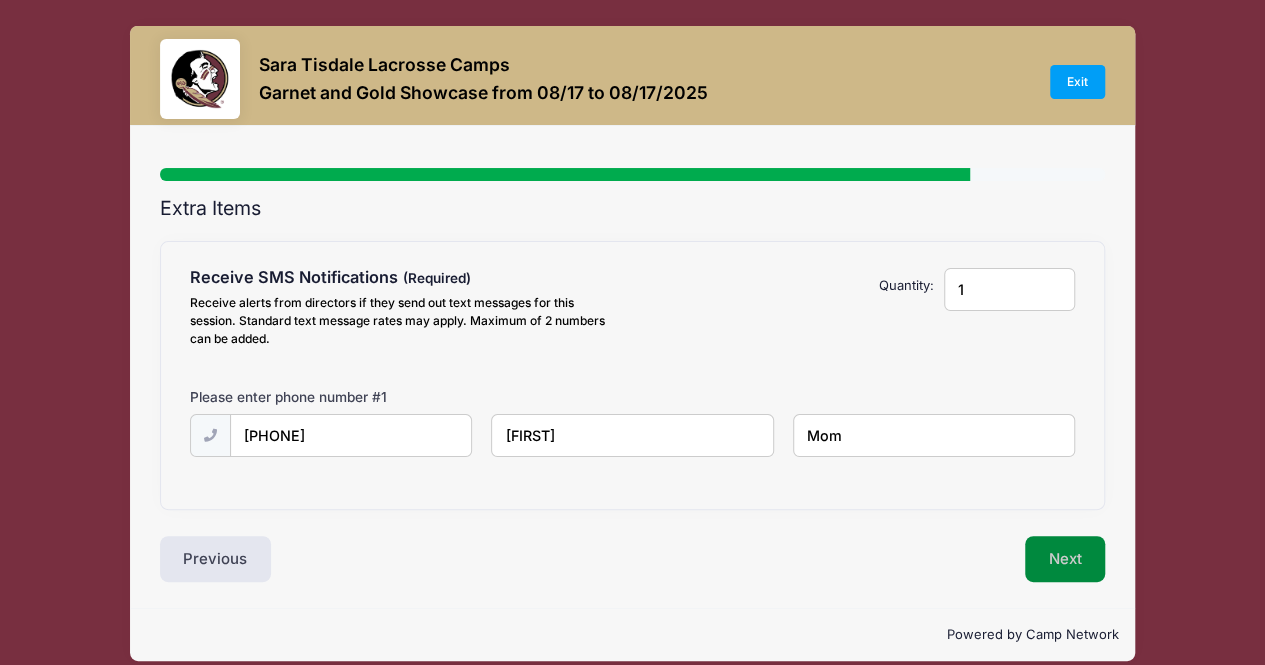 type on "Mom" 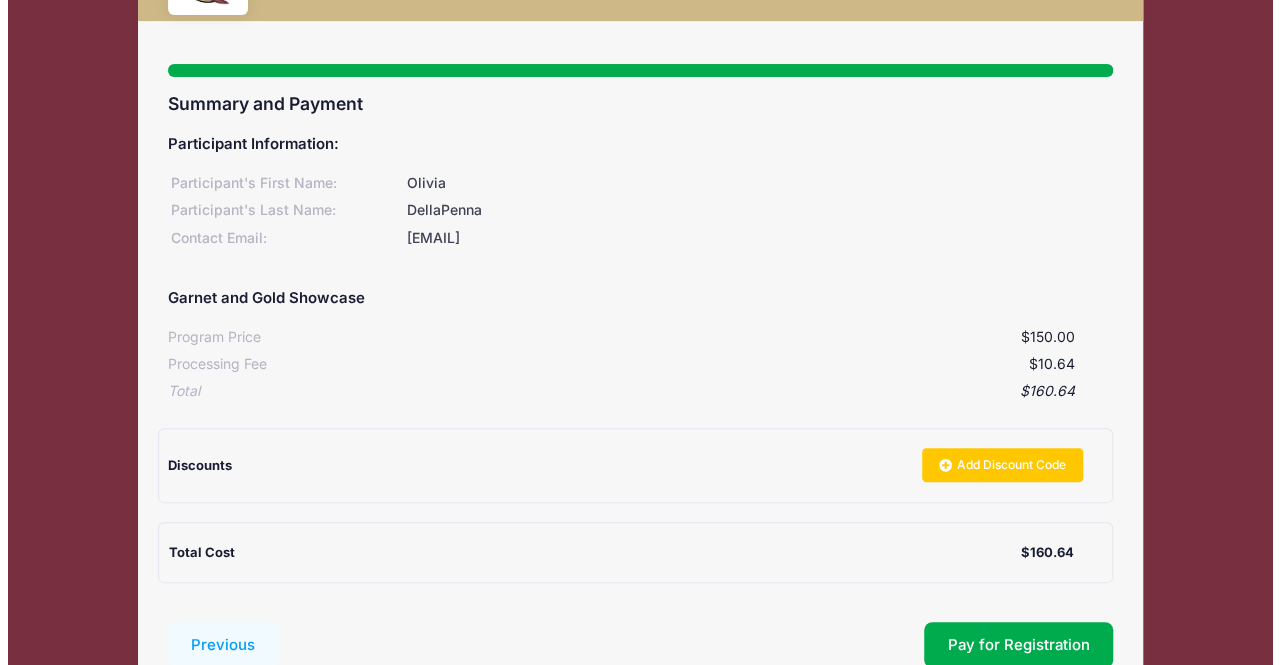 scroll, scrollTop: 200, scrollLeft: 0, axis: vertical 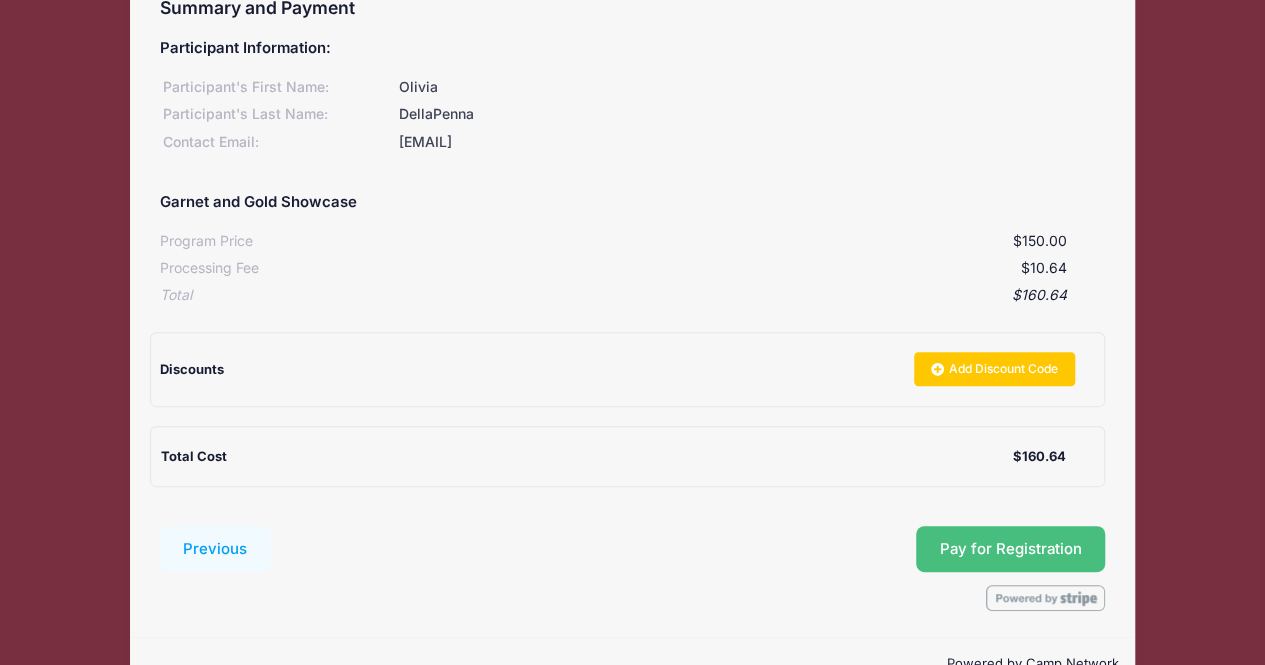 click on "Pay for Registration" at bounding box center [1011, 549] 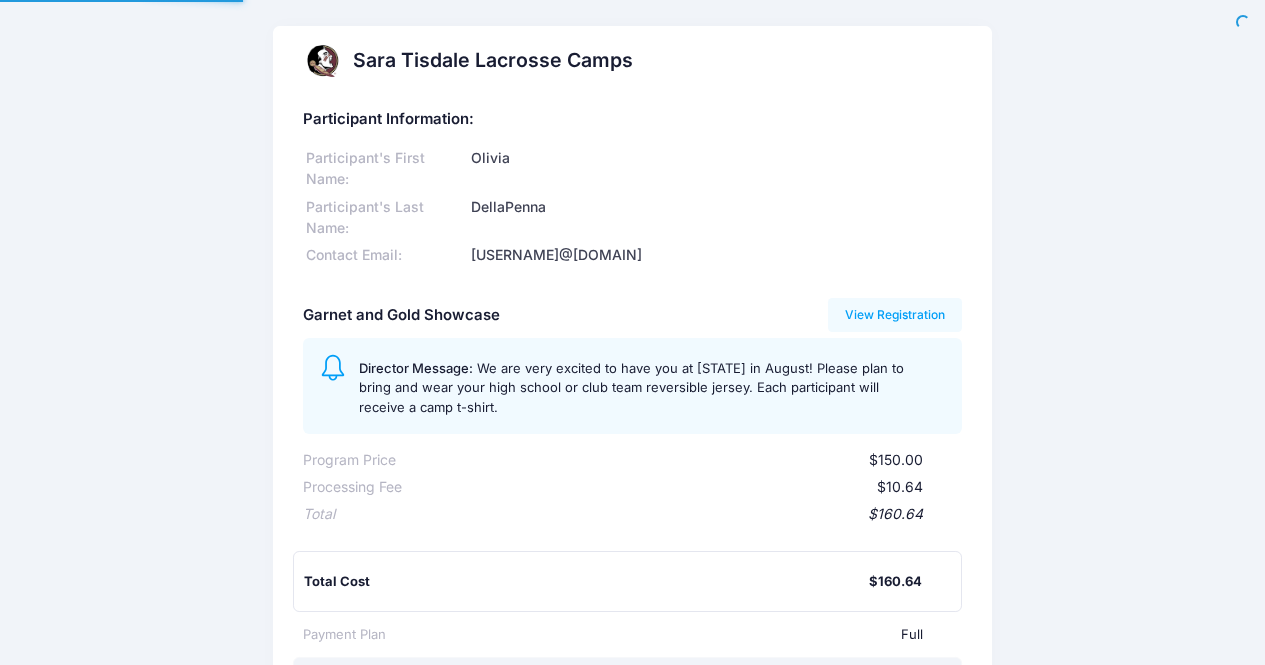 scroll, scrollTop: 0, scrollLeft: 0, axis: both 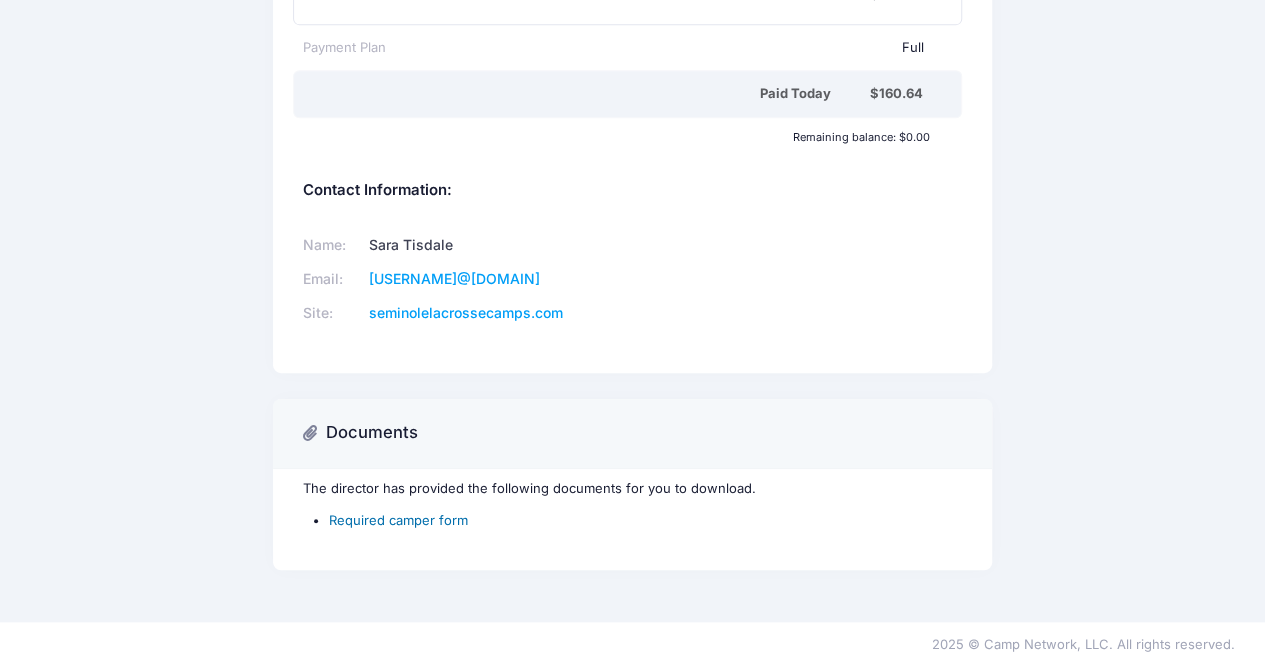 click on "Required camper form" at bounding box center (398, 520) 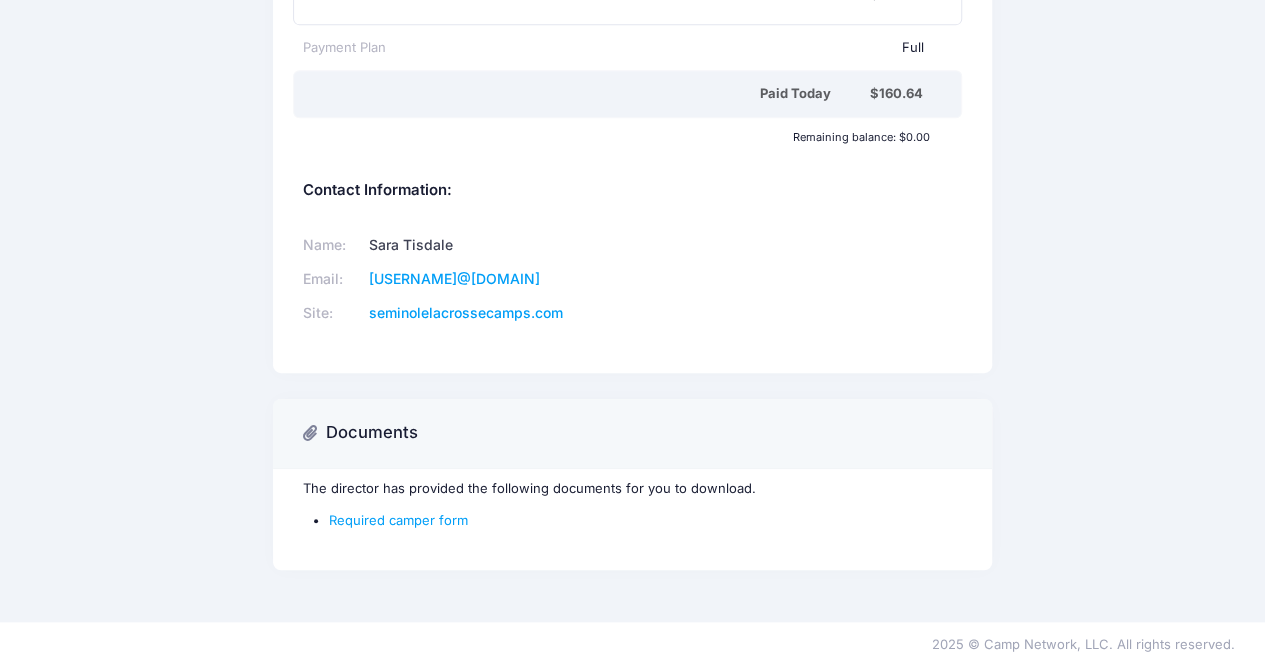 scroll, scrollTop: 0, scrollLeft: 0, axis: both 